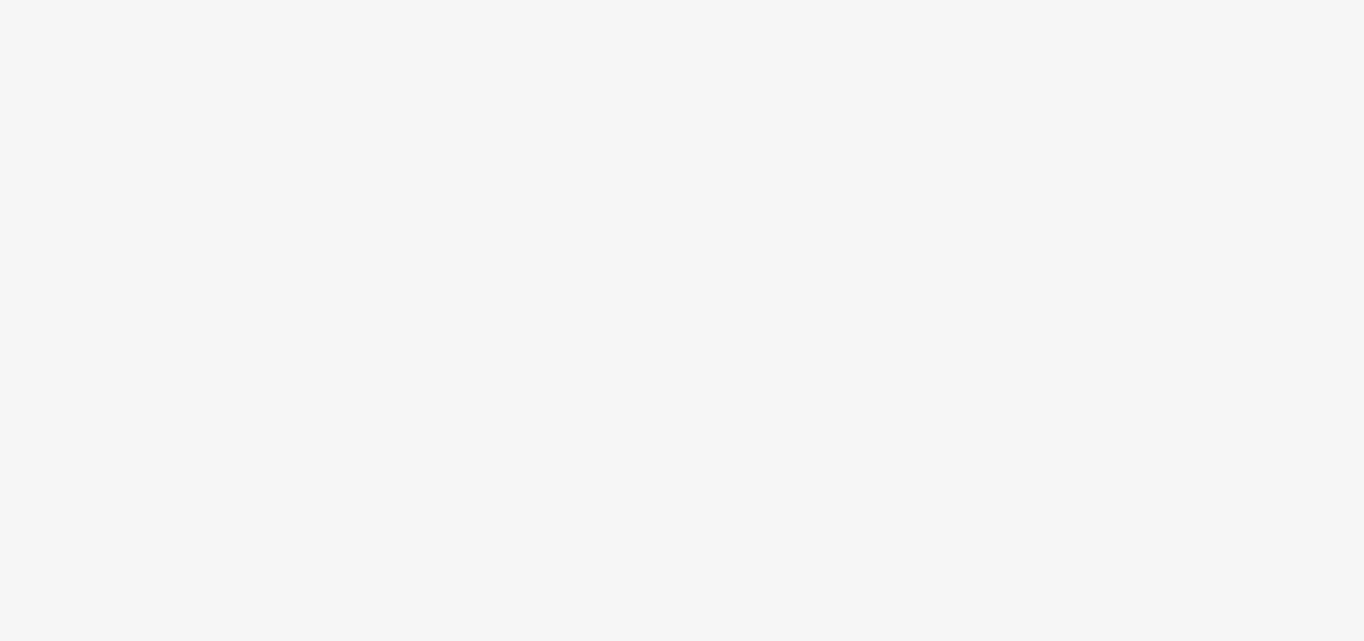 scroll, scrollTop: 0, scrollLeft: 0, axis: both 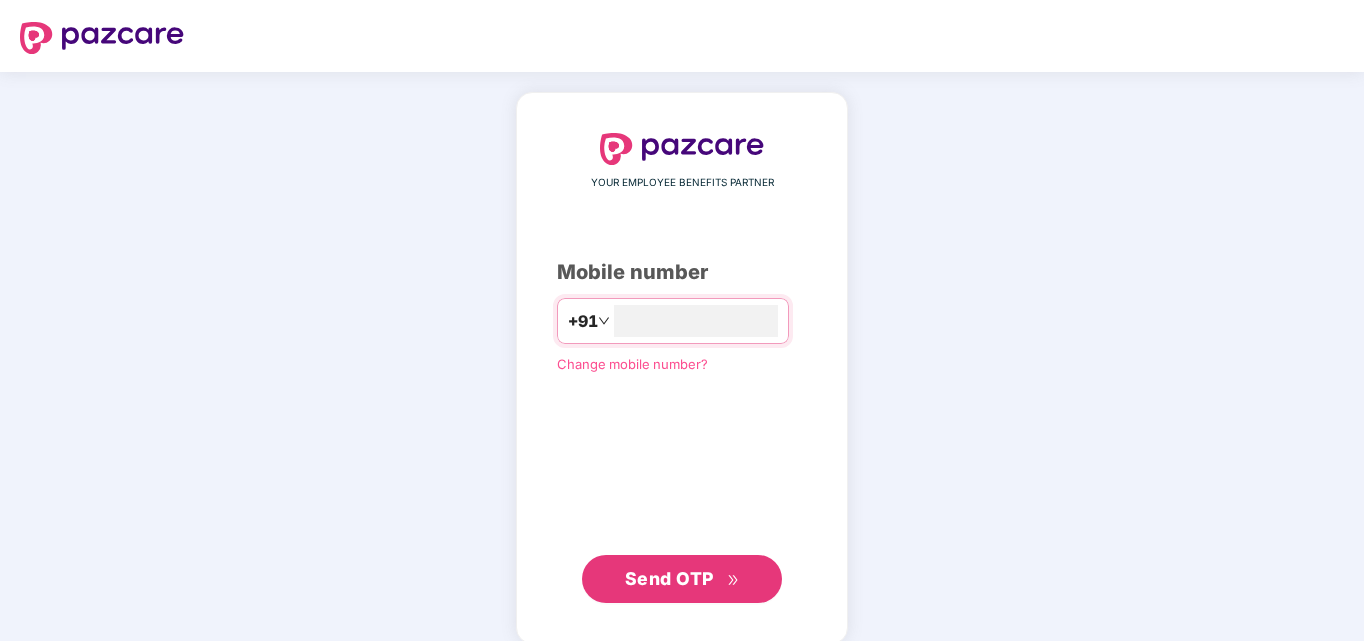 type on "**********" 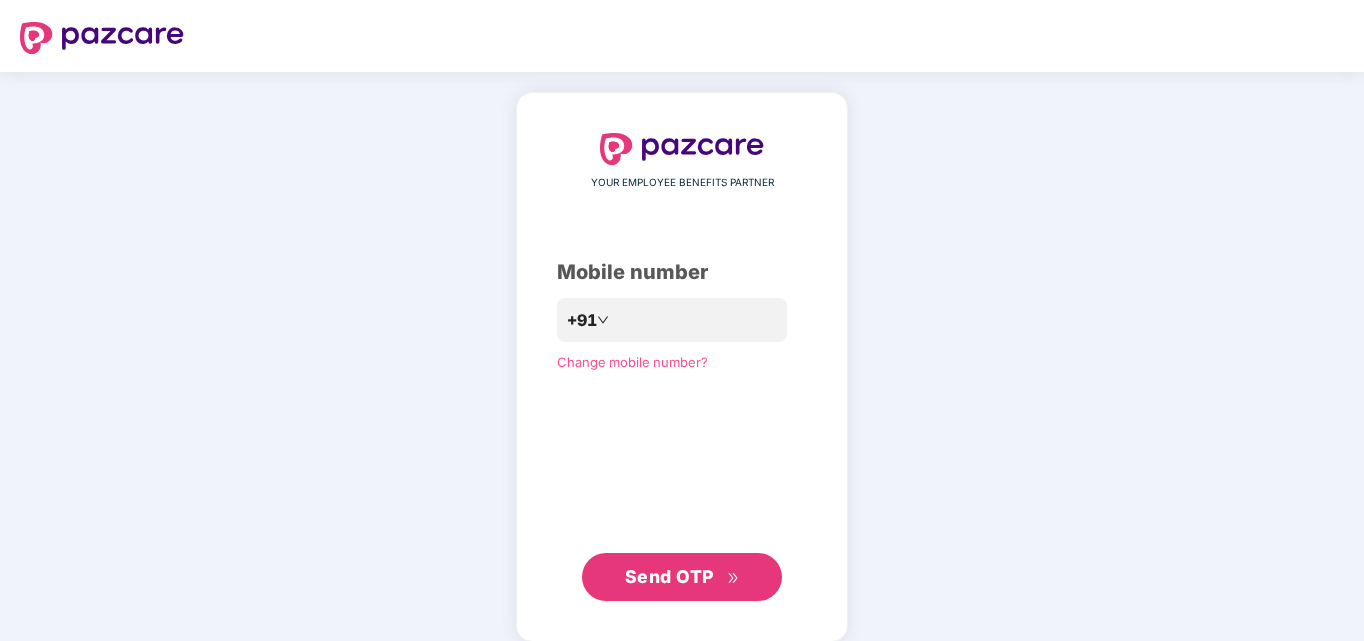 click on "Send OTP" at bounding box center (669, 576) 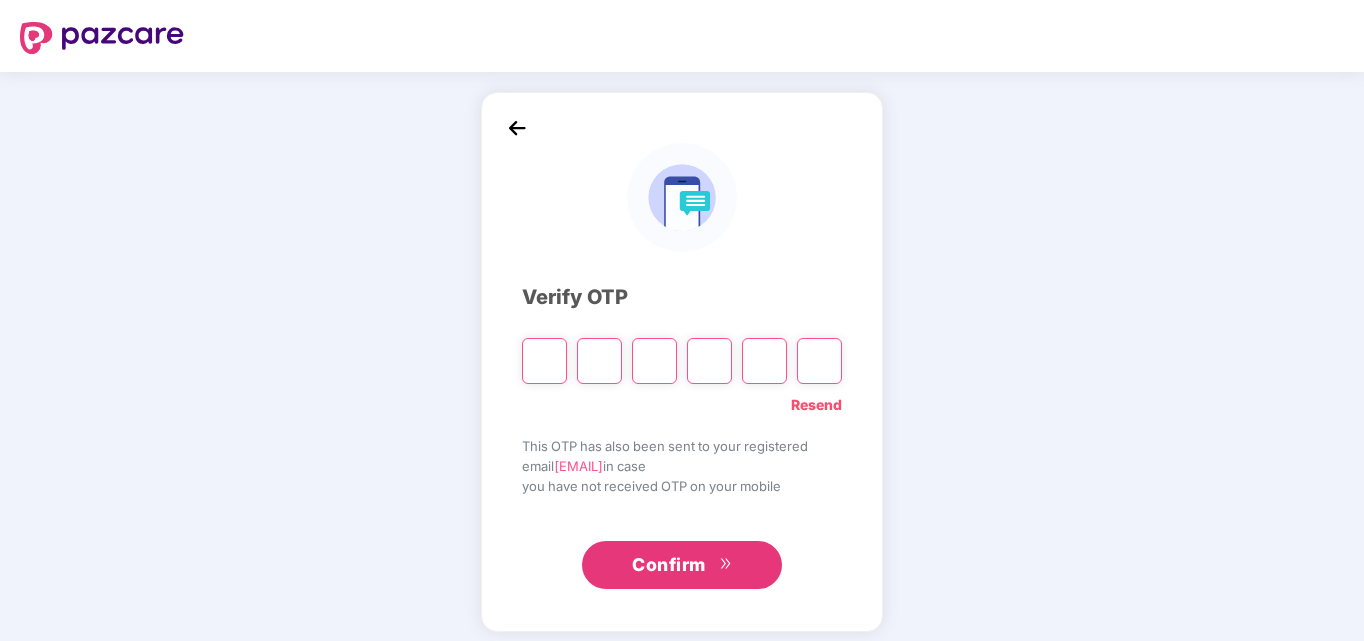 type on "*" 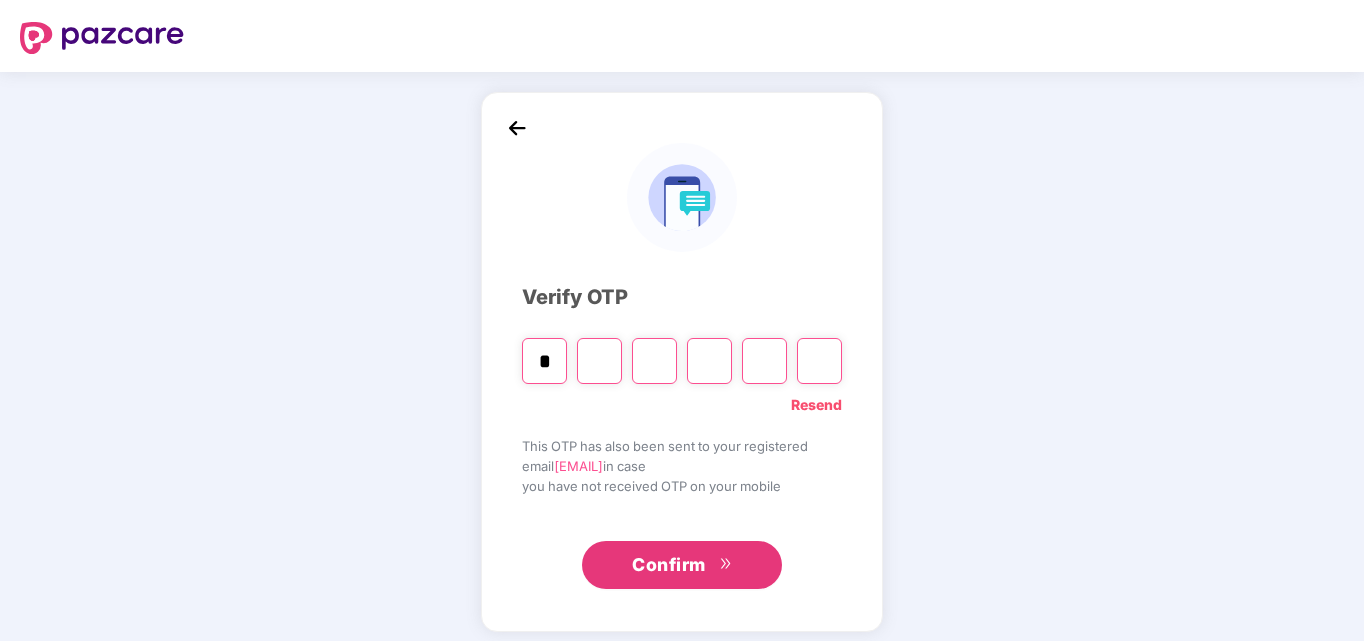 type on "*" 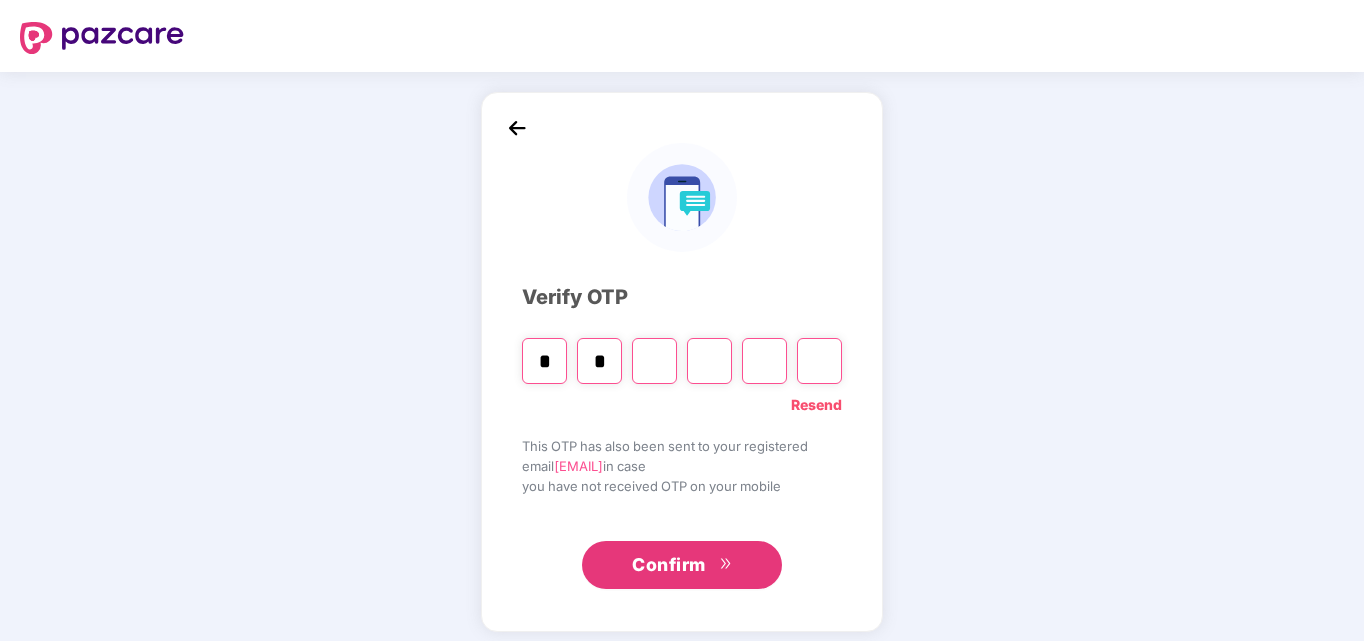 type on "*" 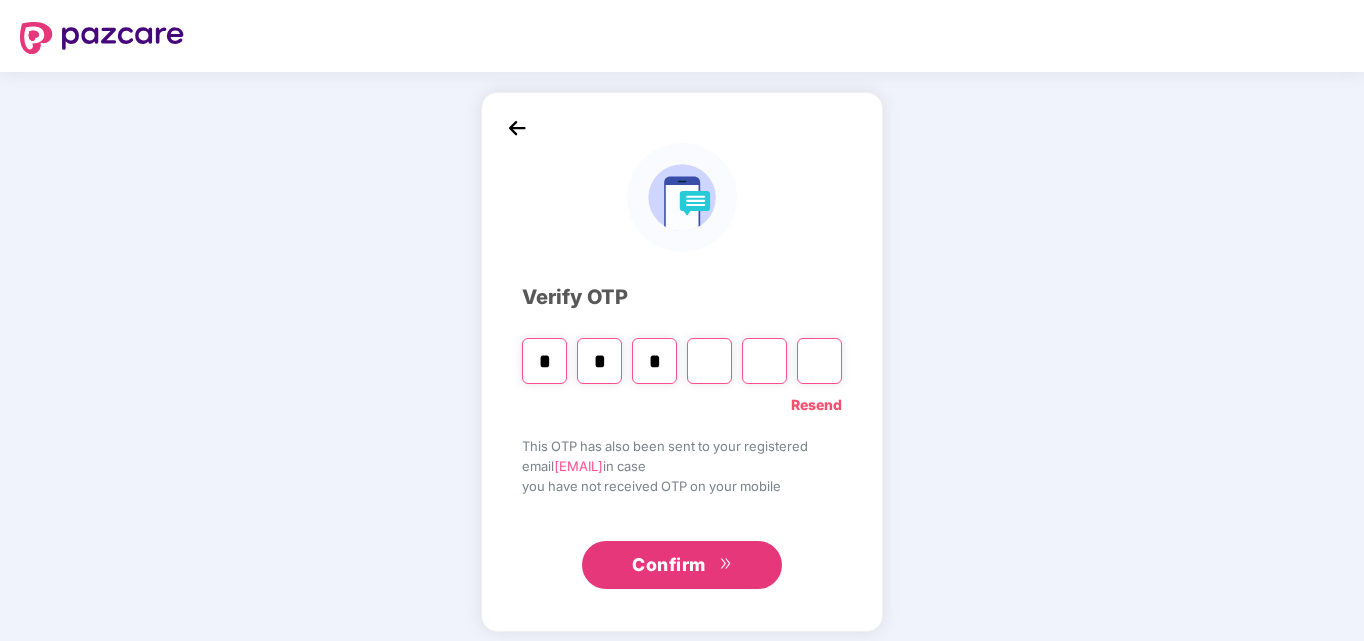 type on "*" 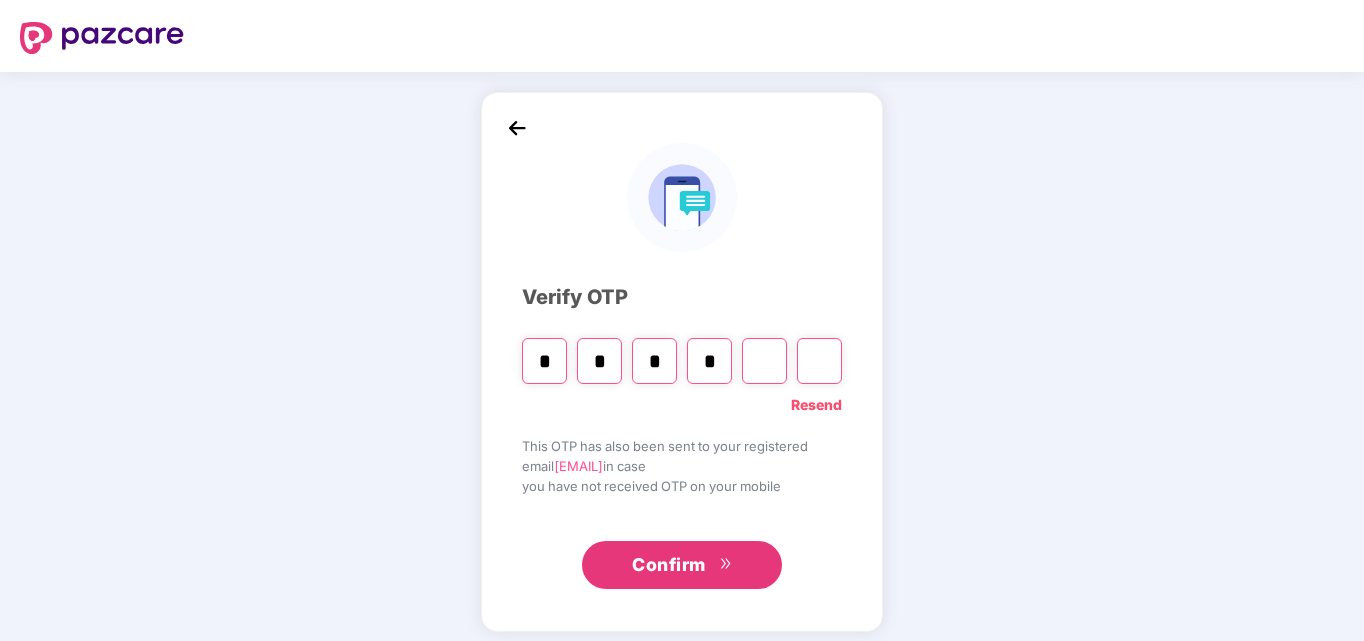 type on "*" 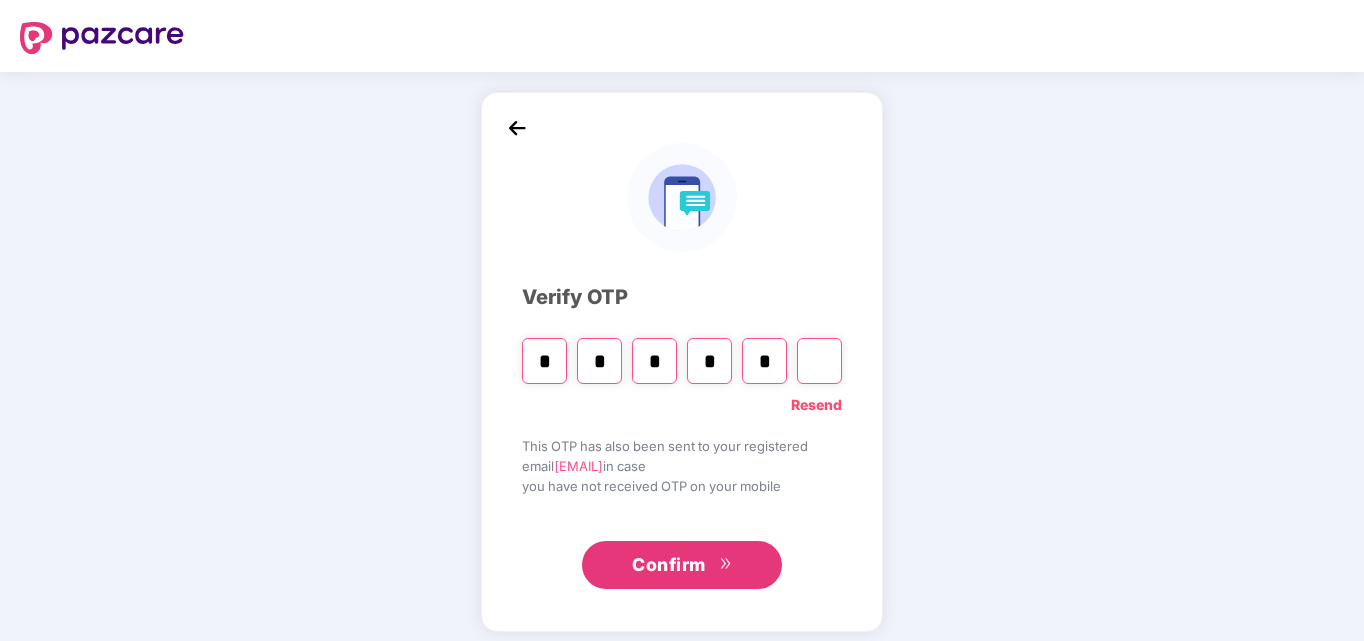 type on "*" 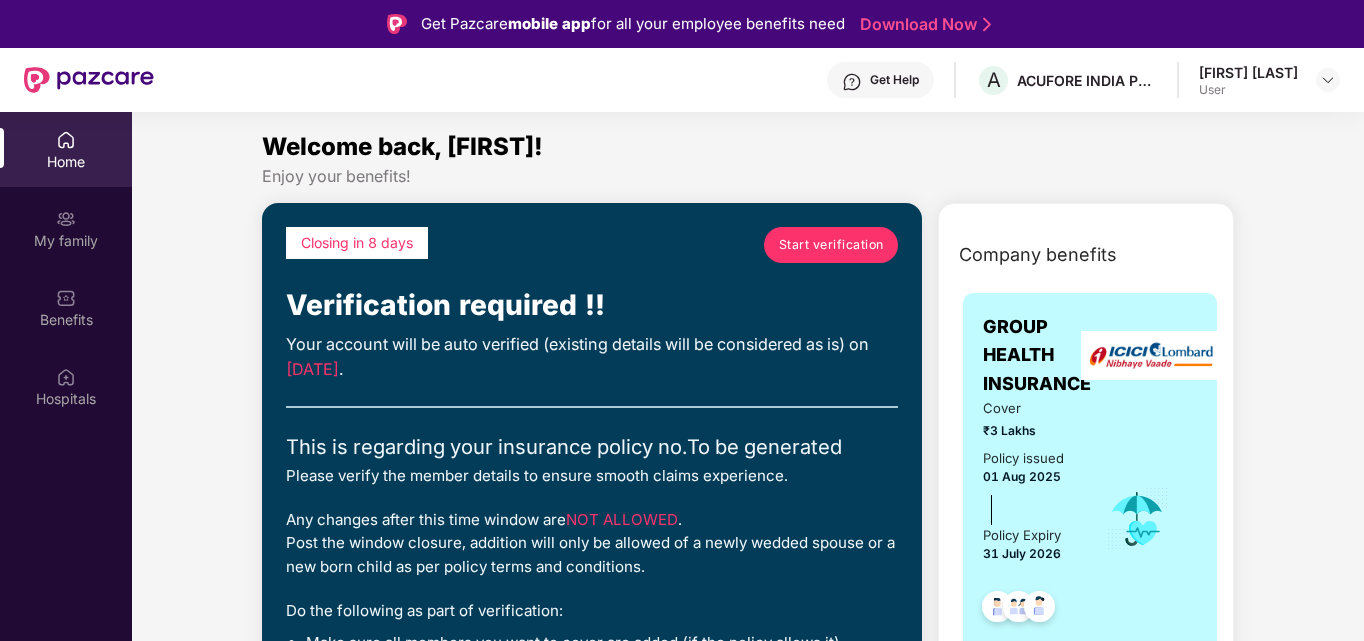 click on "Start verification" at bounding box center [831, 244] 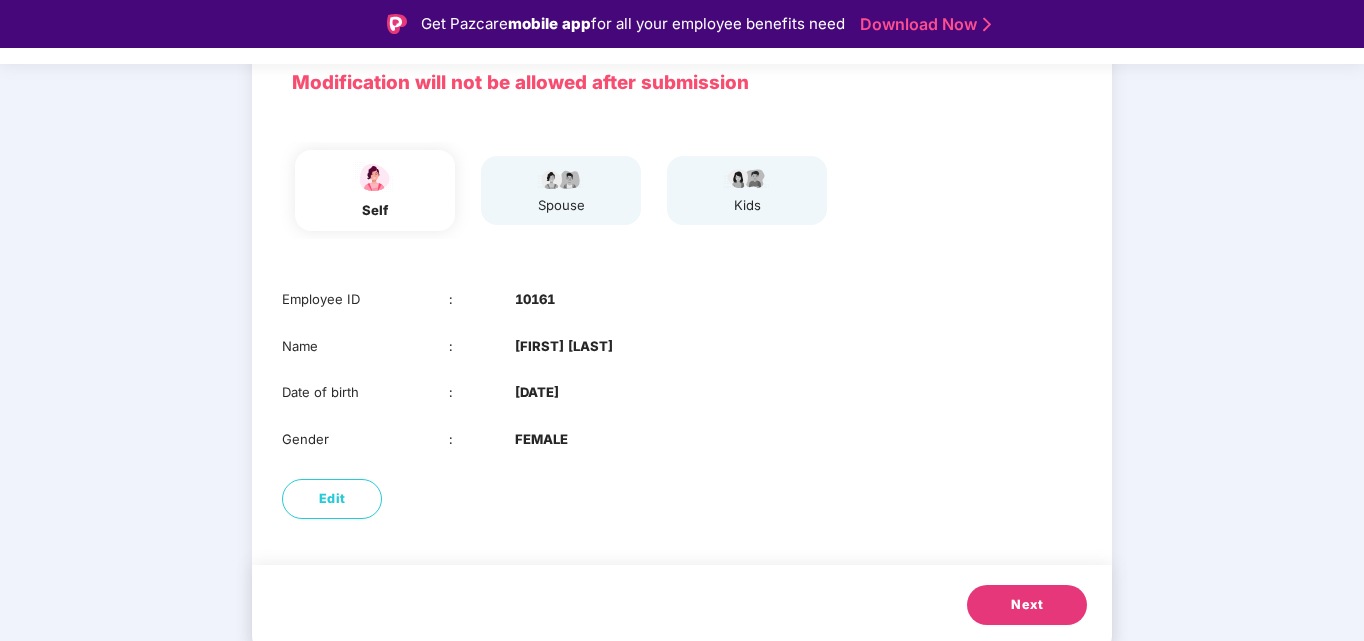 scroll, scrollTop: 150, scrollLeft: 0, axis: vertical 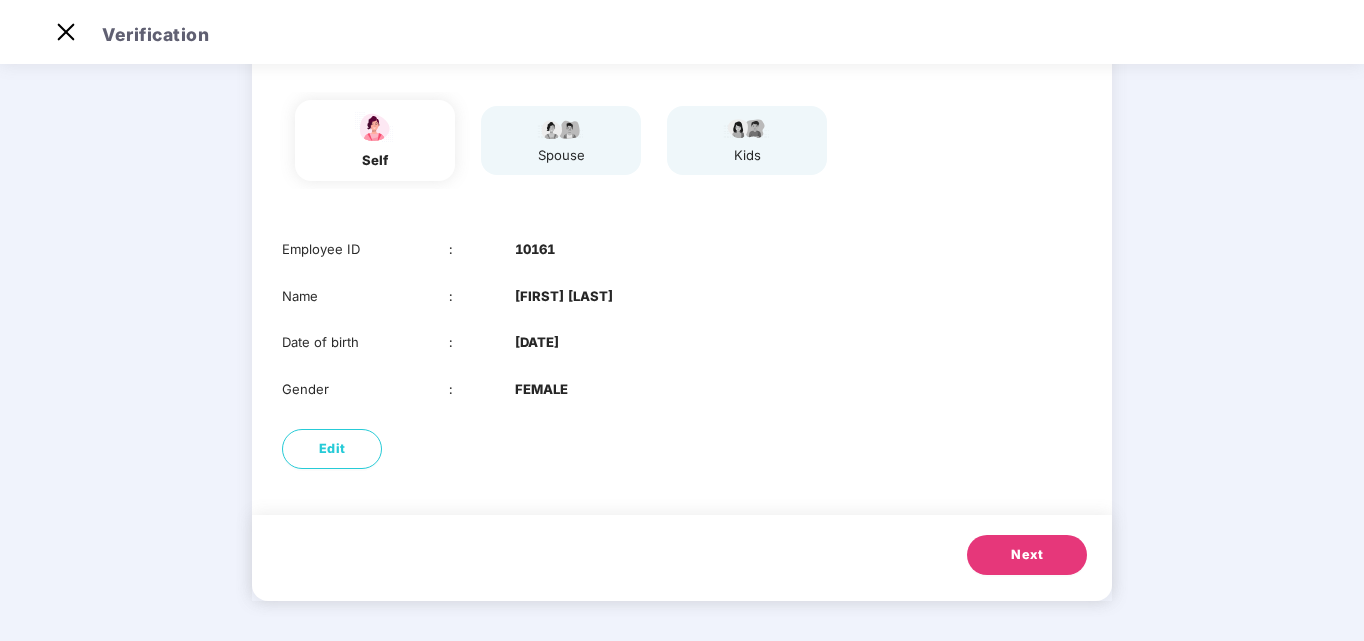 click on "Next" at bounding box center (1027, 555) 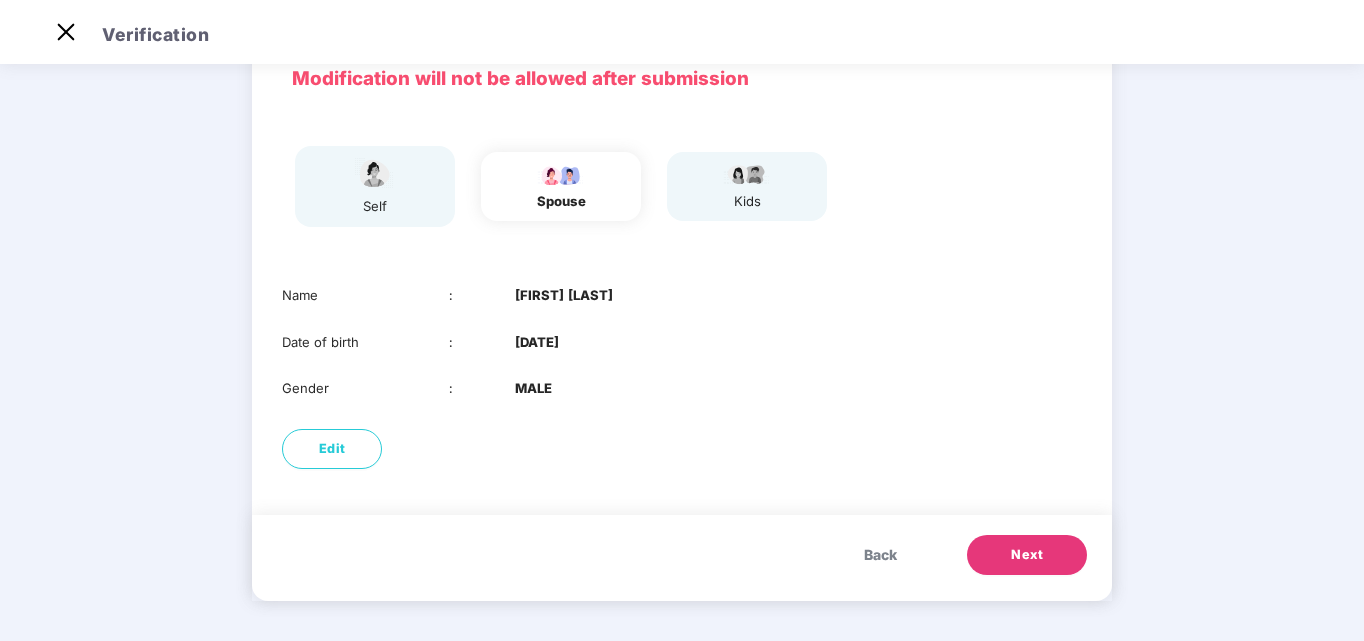 click on "Next" at bounding box center [1027, 555] 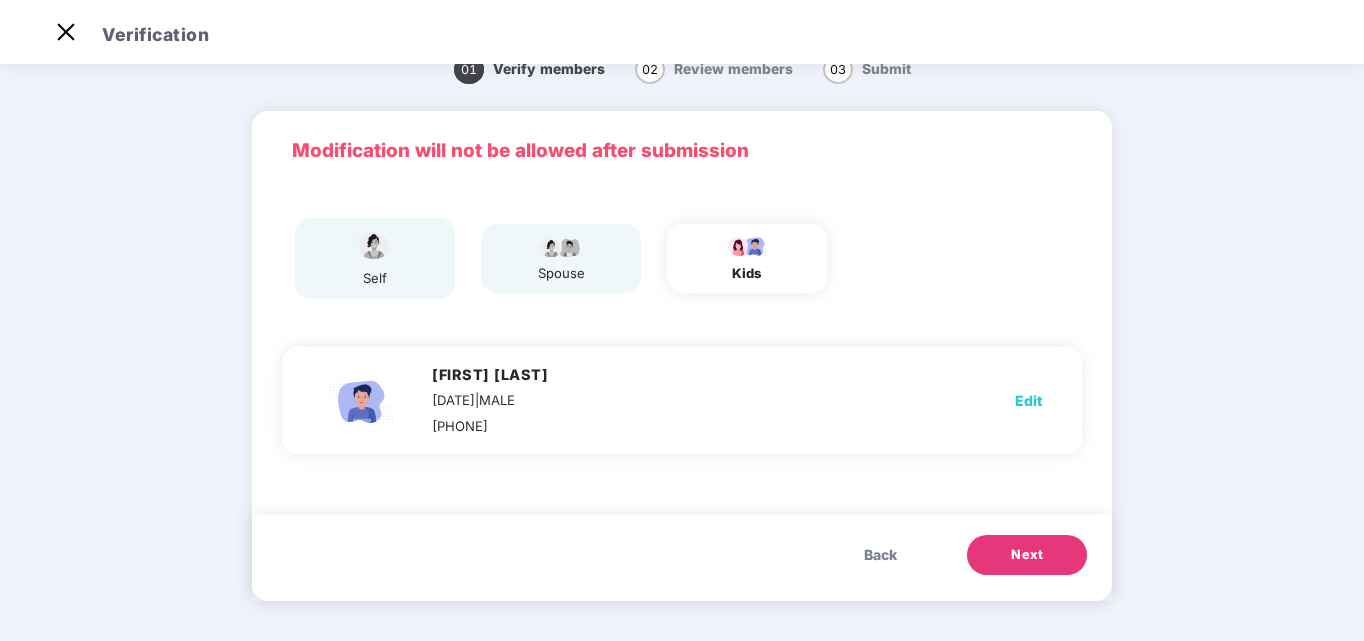 scroll, scrollTop: 32, scrollLeft: 0, axis: vertical 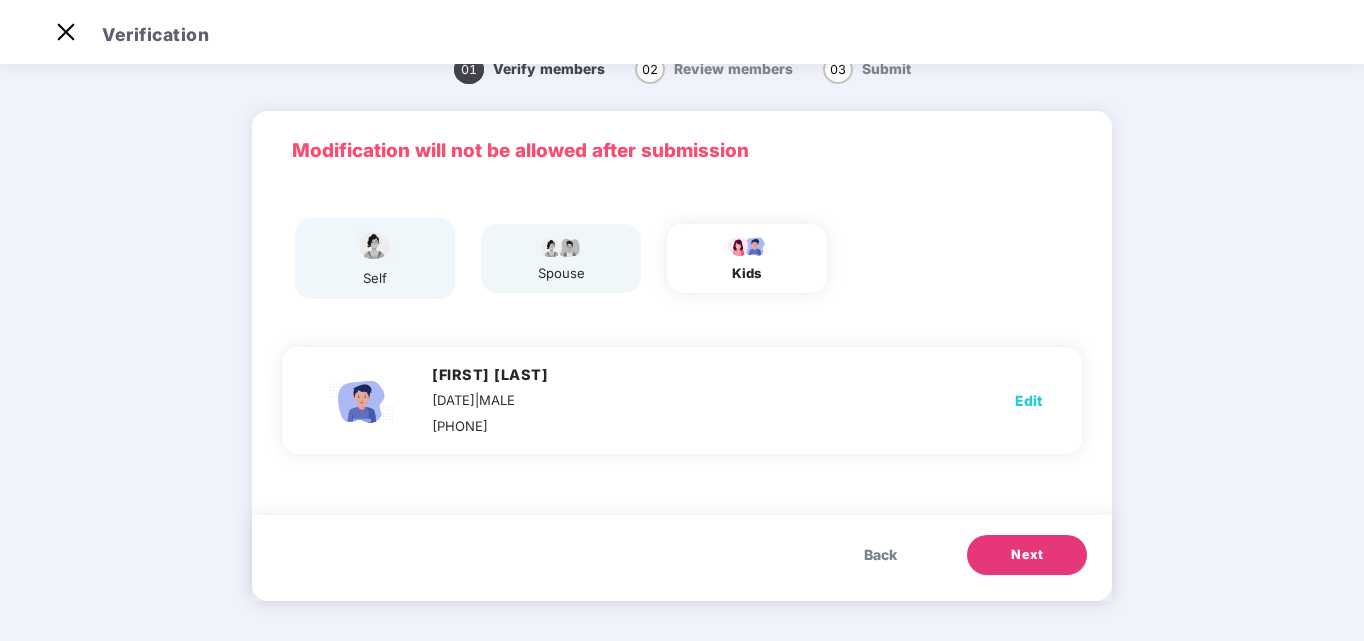 click on "Back" at bounding box center (880, 555) 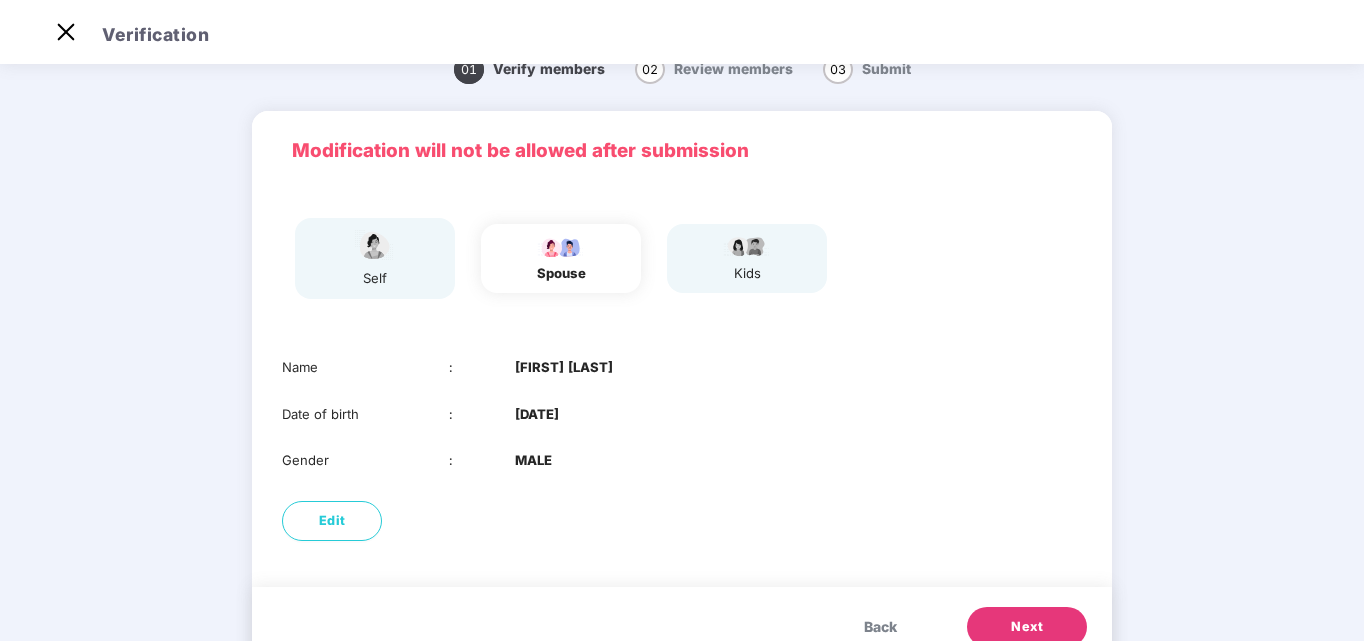 click on "Back" at bounding box center (880, 627) 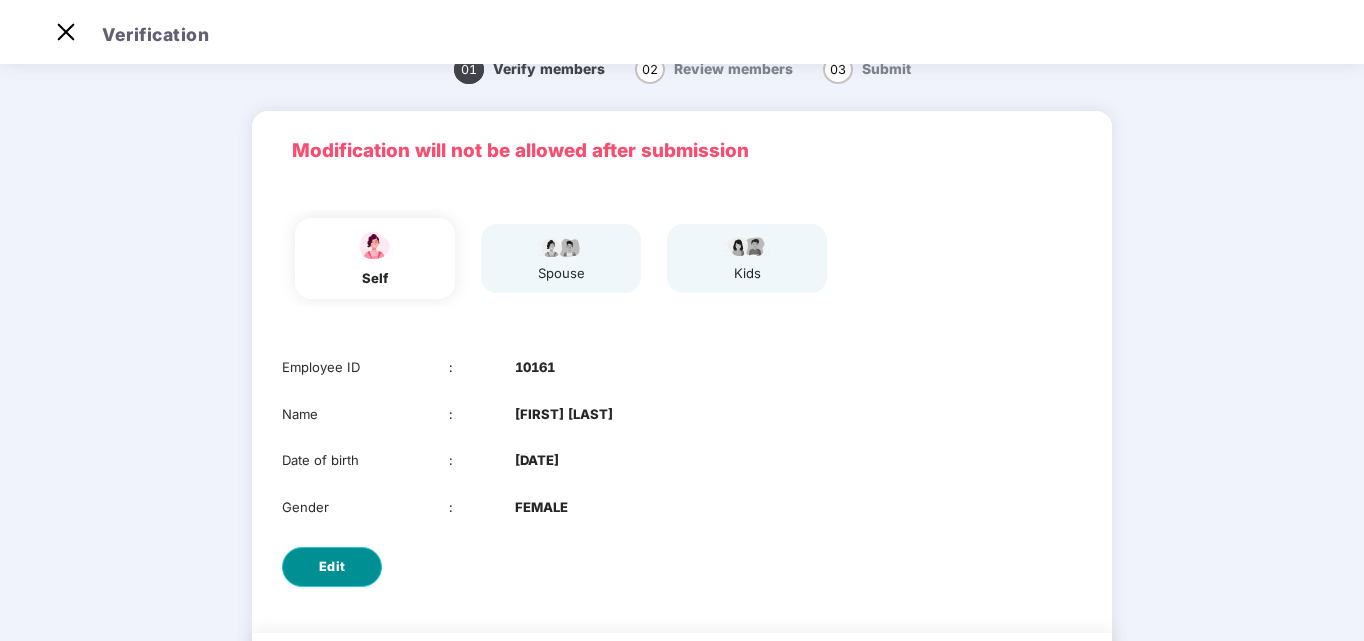 click on "Edit" at bounding box center [332, 567] 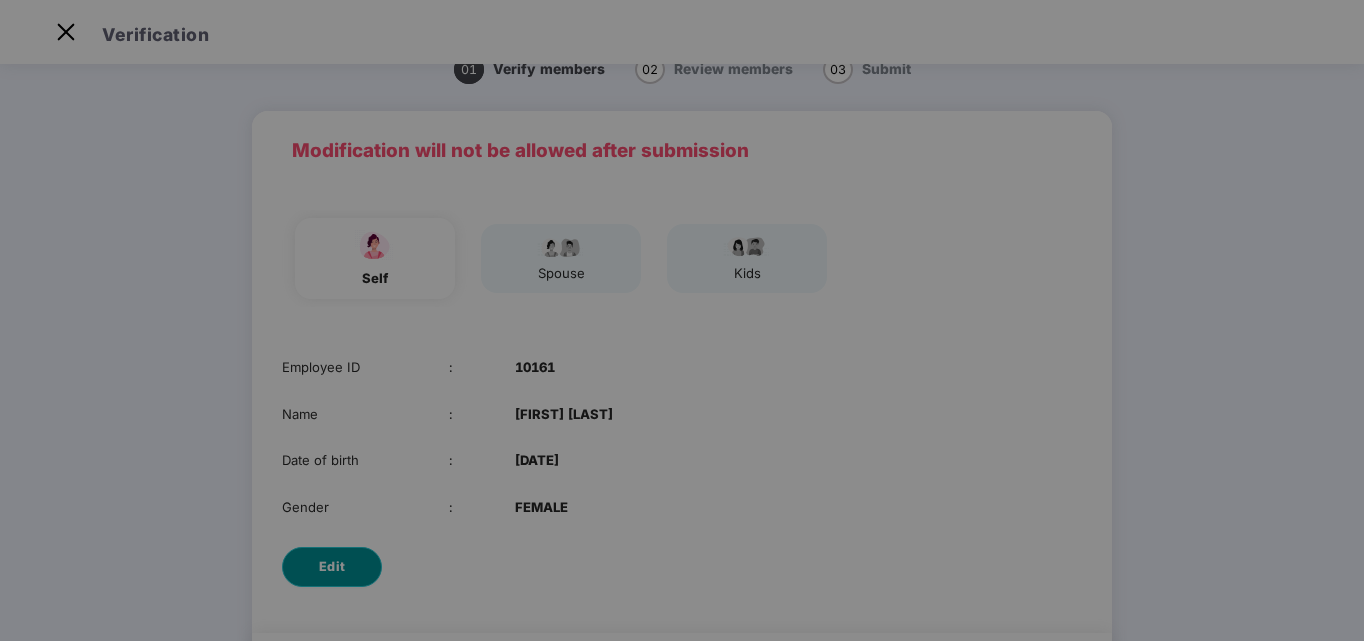 scroll, scrollTop: 0, scrollLeft: 0, axis: both 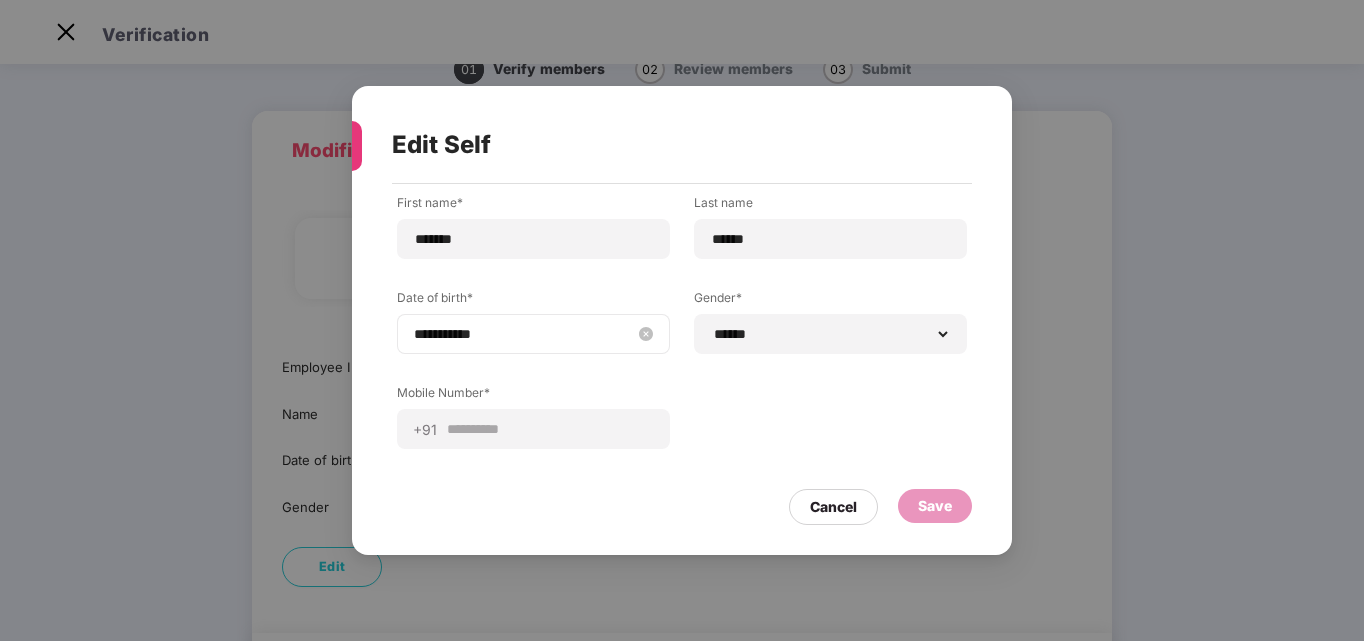 click on "**********" at bounding box center [523, 334] 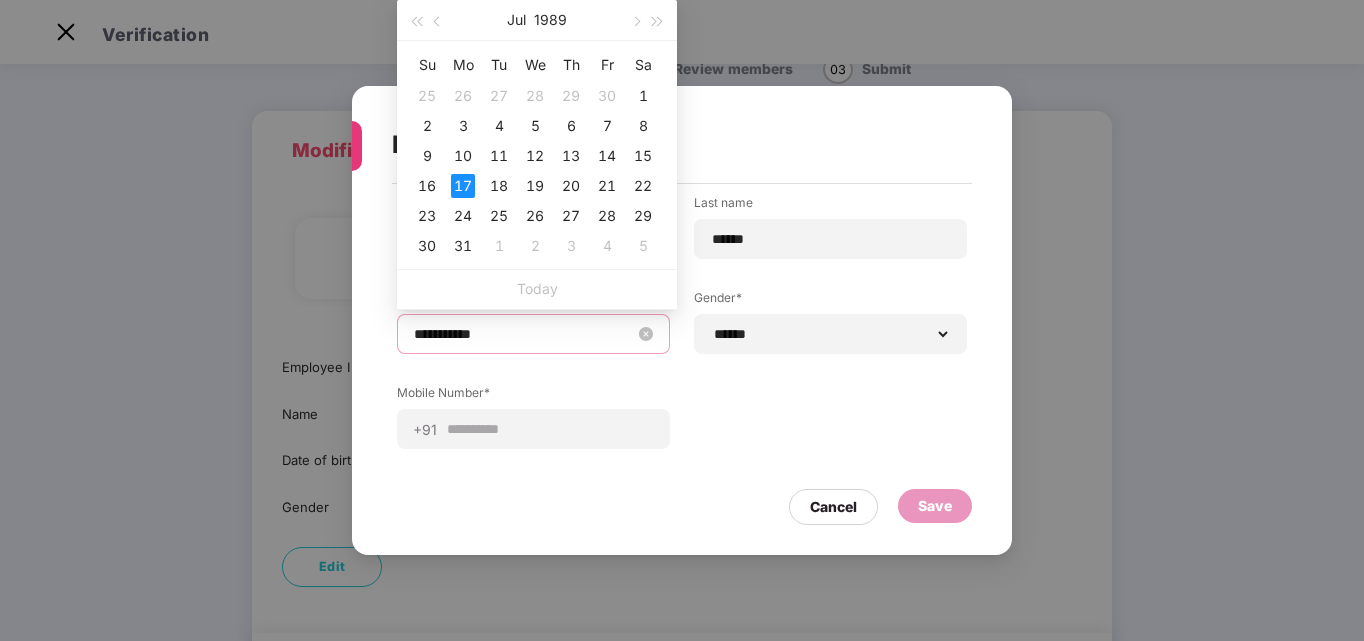 click on "**********" at bounding box center [523, 334] 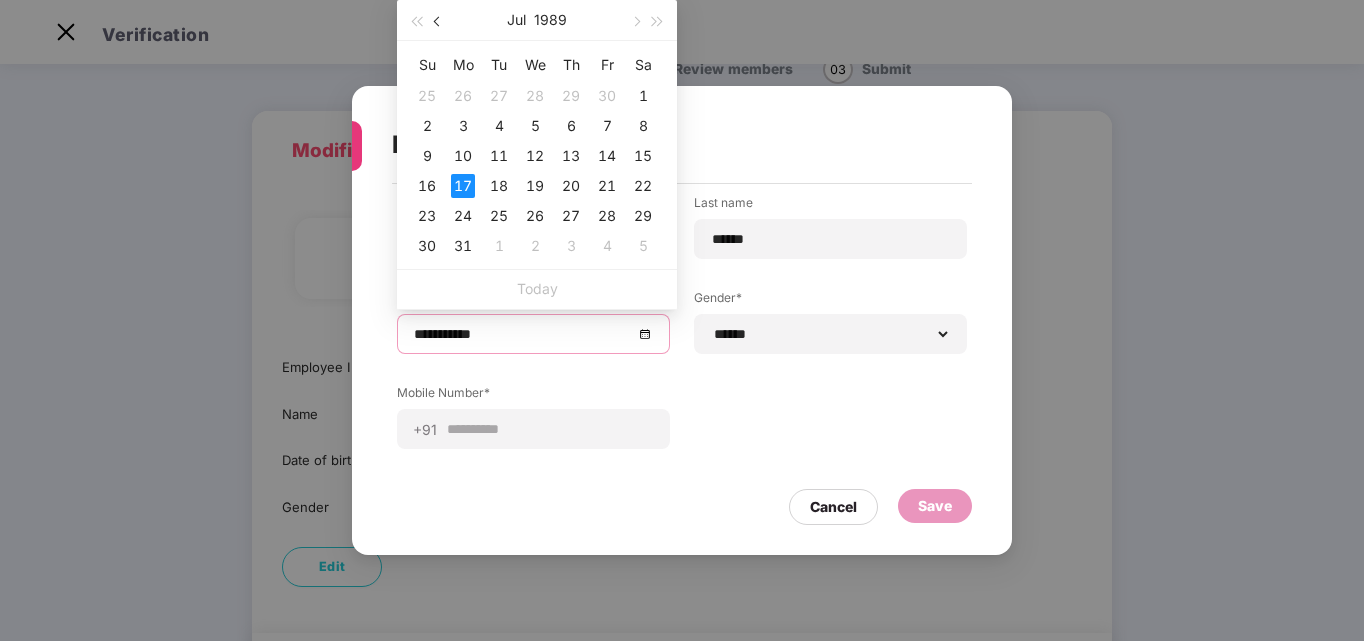 click at bounding box center [439, 22] 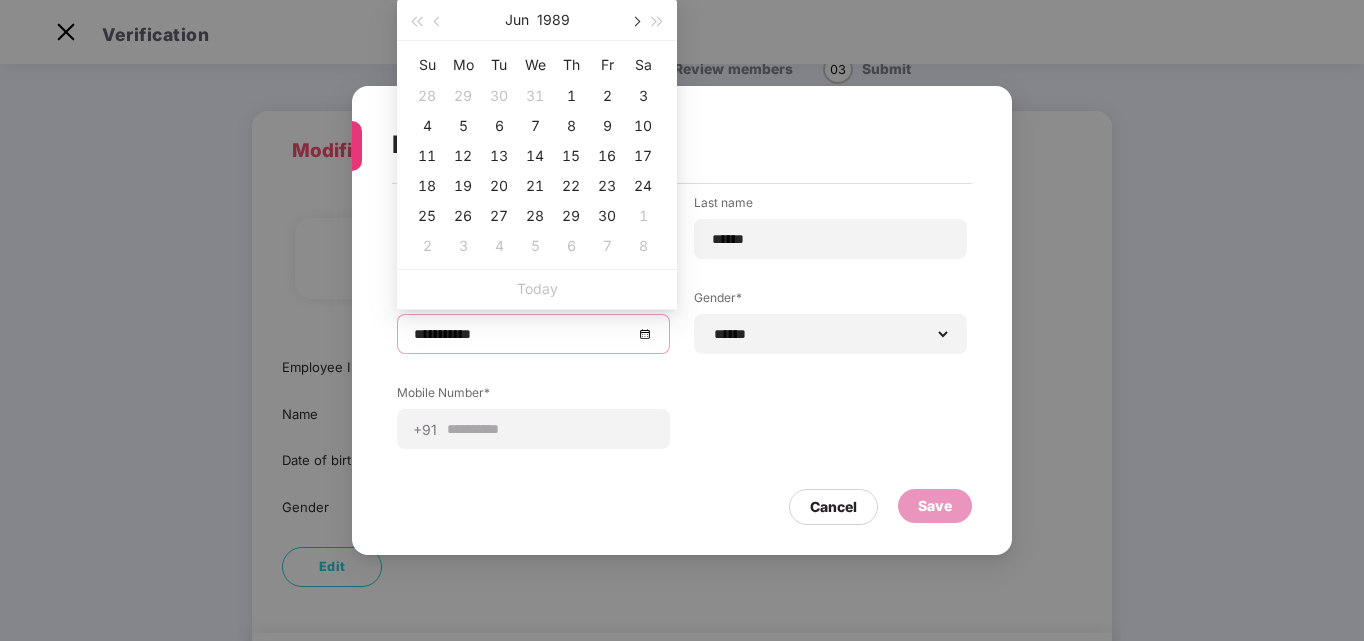 click at bounding box center [635, 20] 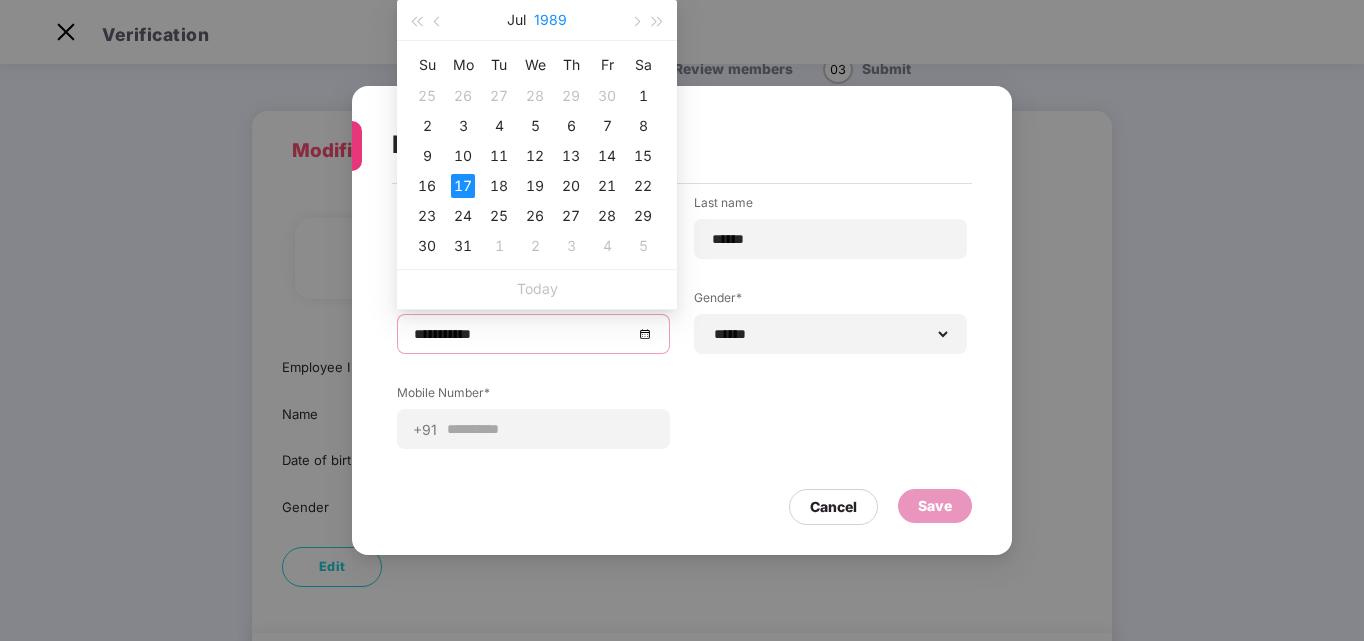 click on "1989" at bounding box center (550, 20) 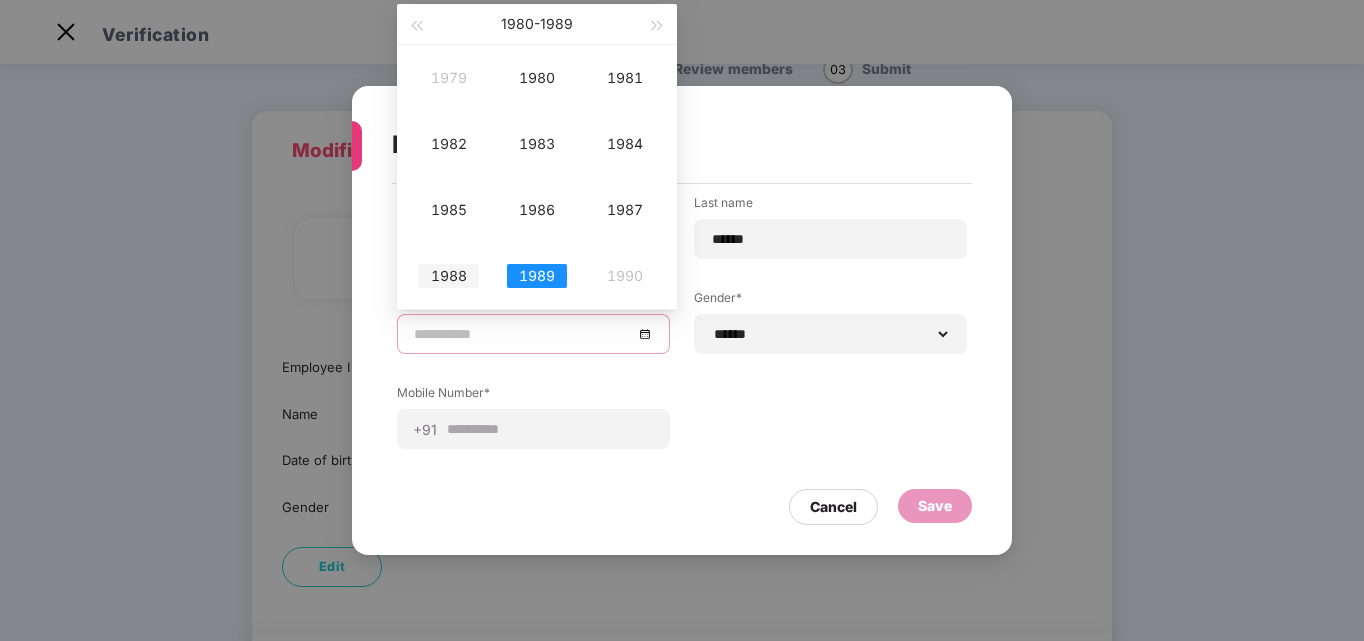click on "1988" at bounding box center [449, 276] 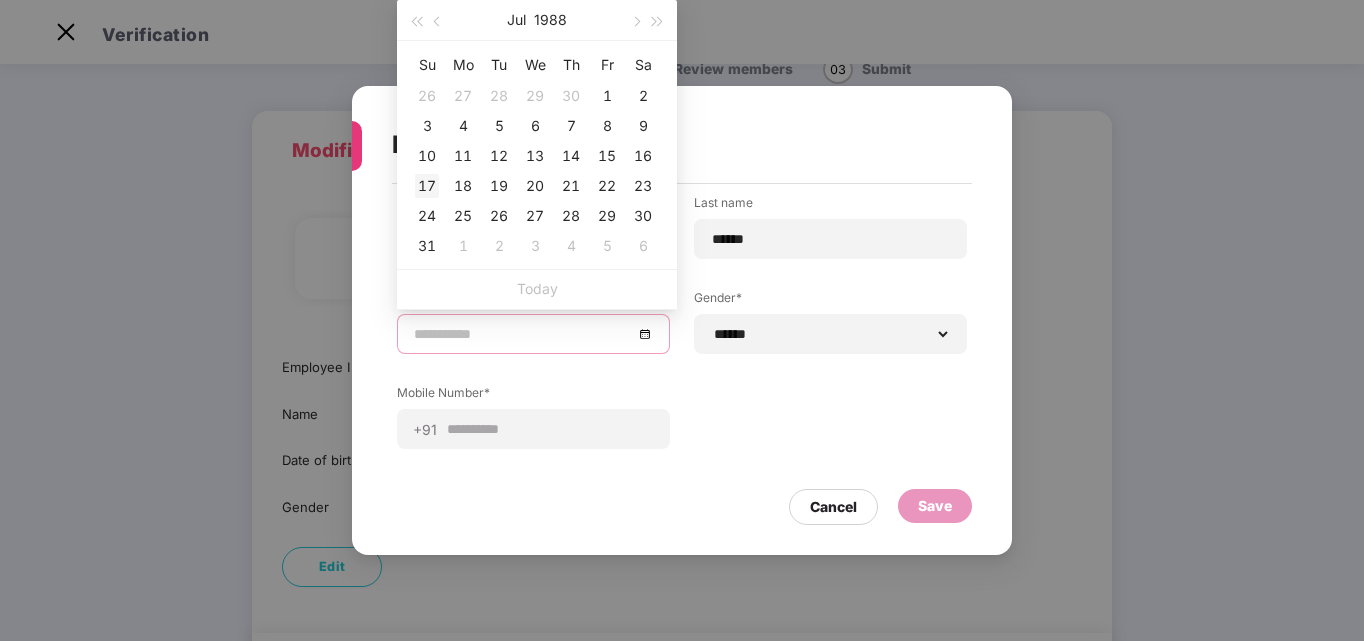 type on "**********" 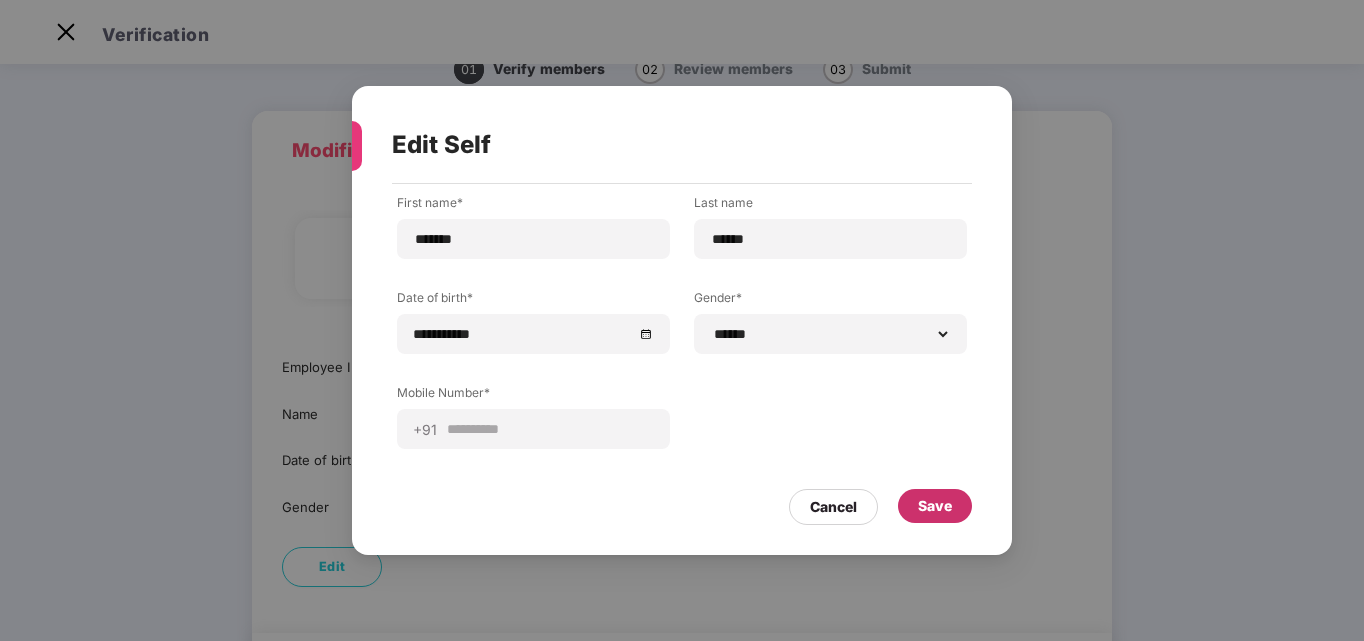 click on "Save" at bounding box center [935, 506] 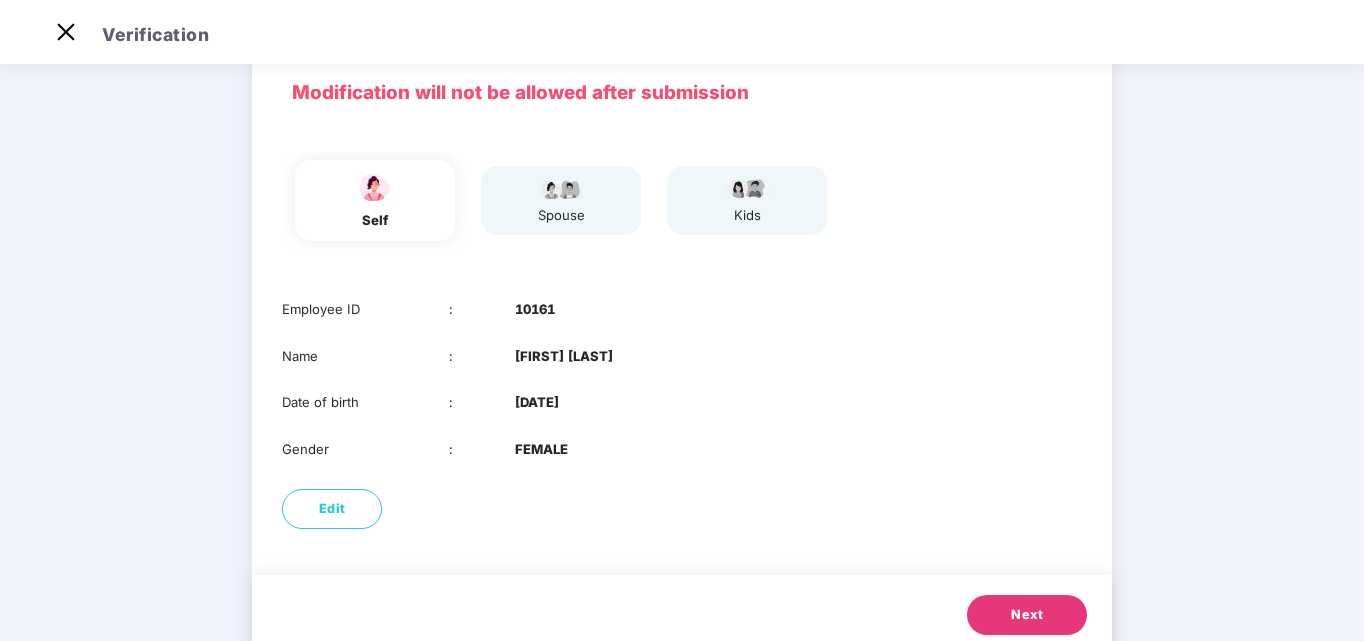 scroll, scrollTop: 150, scrollLeft: 0, axis: vertical 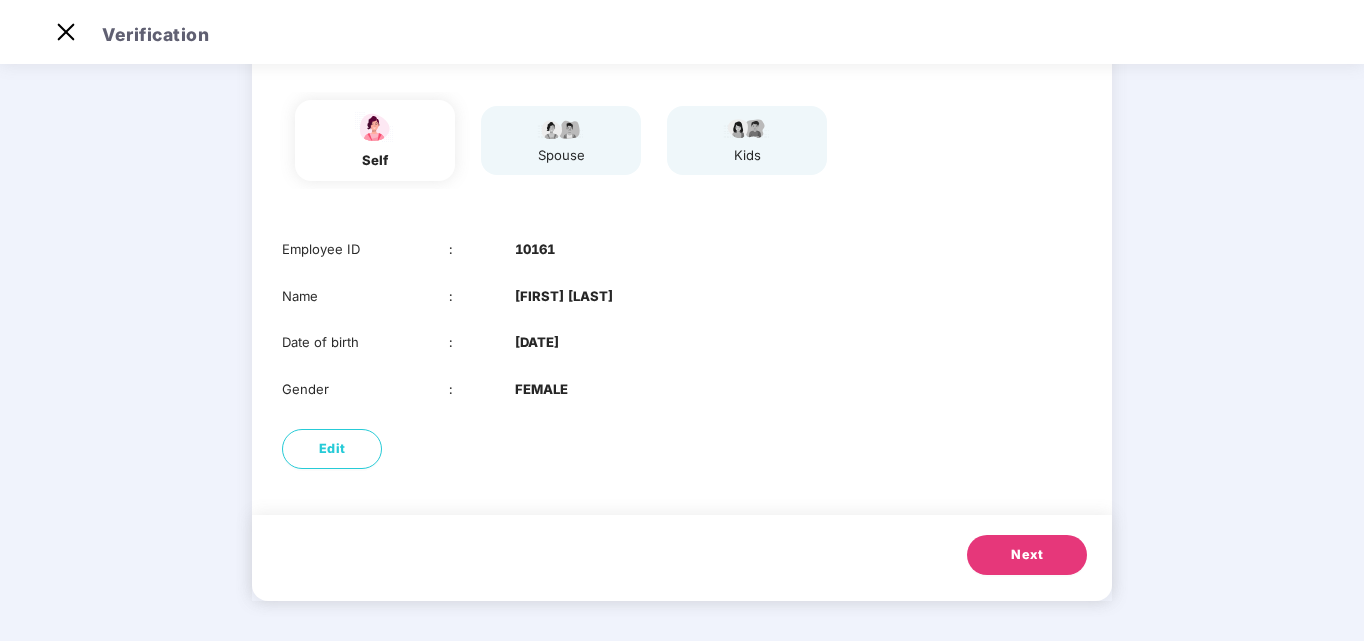 click on "Next" at bounding box center [1027, 555] 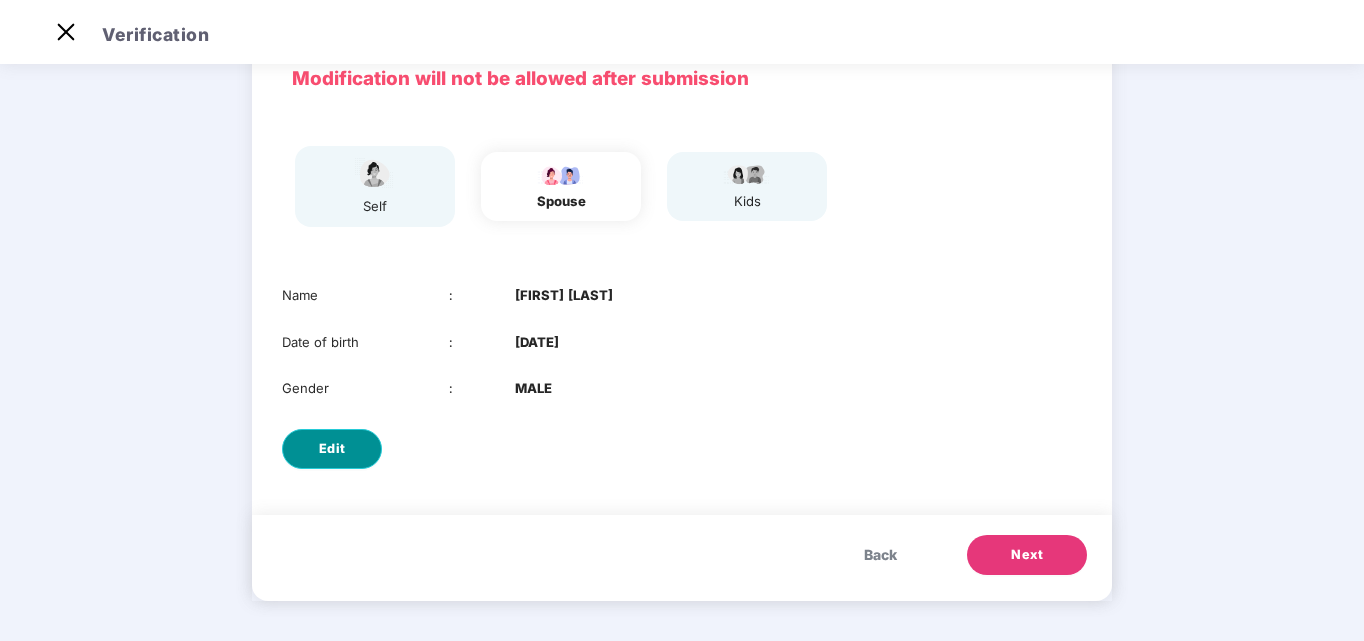 click on "Edit" at bounding box center (332, 449) 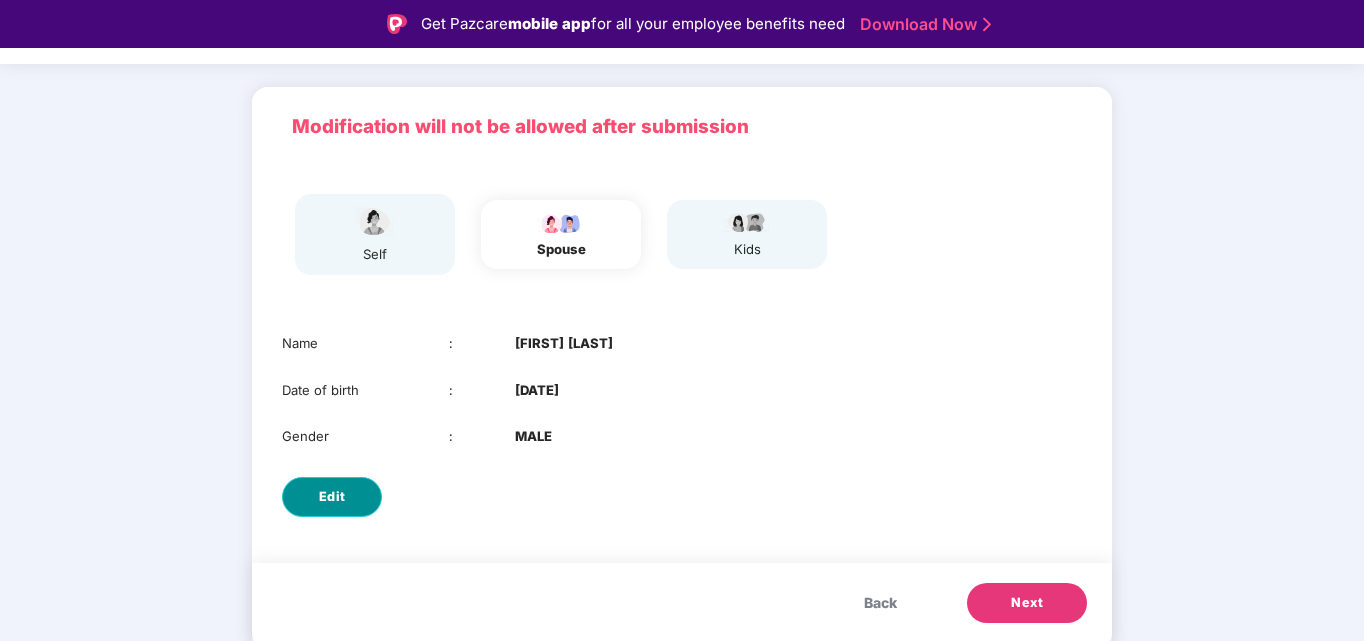 select on "****" 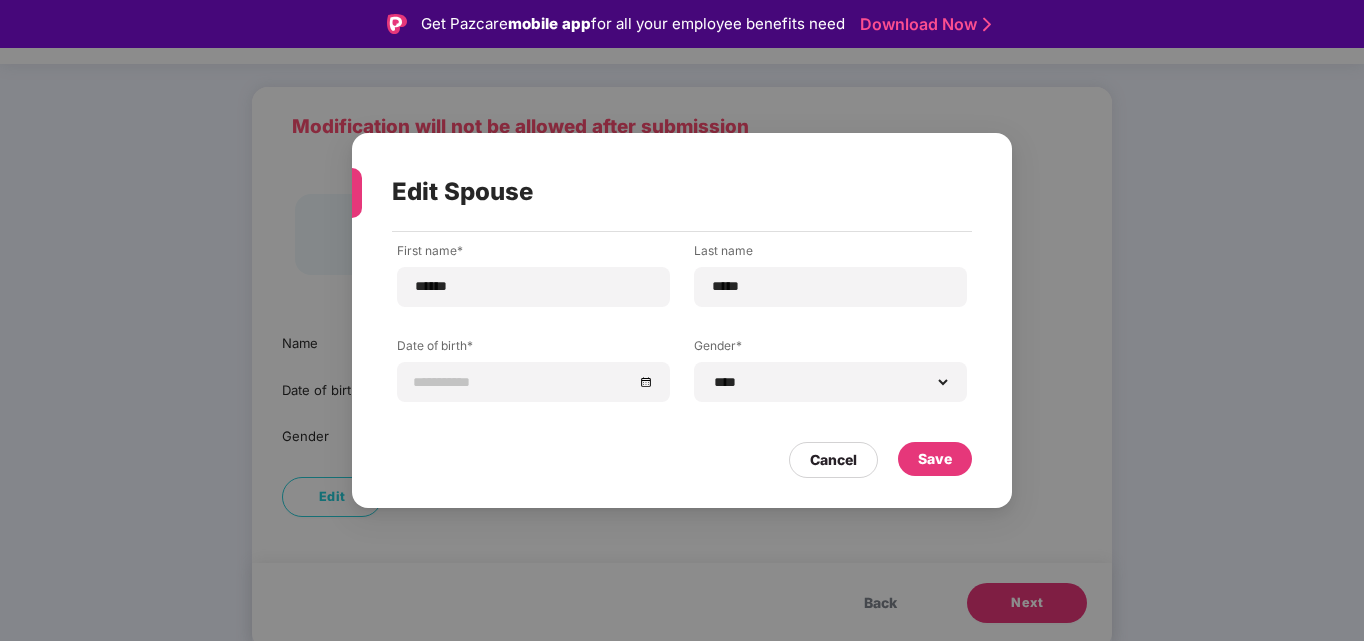 click at bounding box center (533, 382) 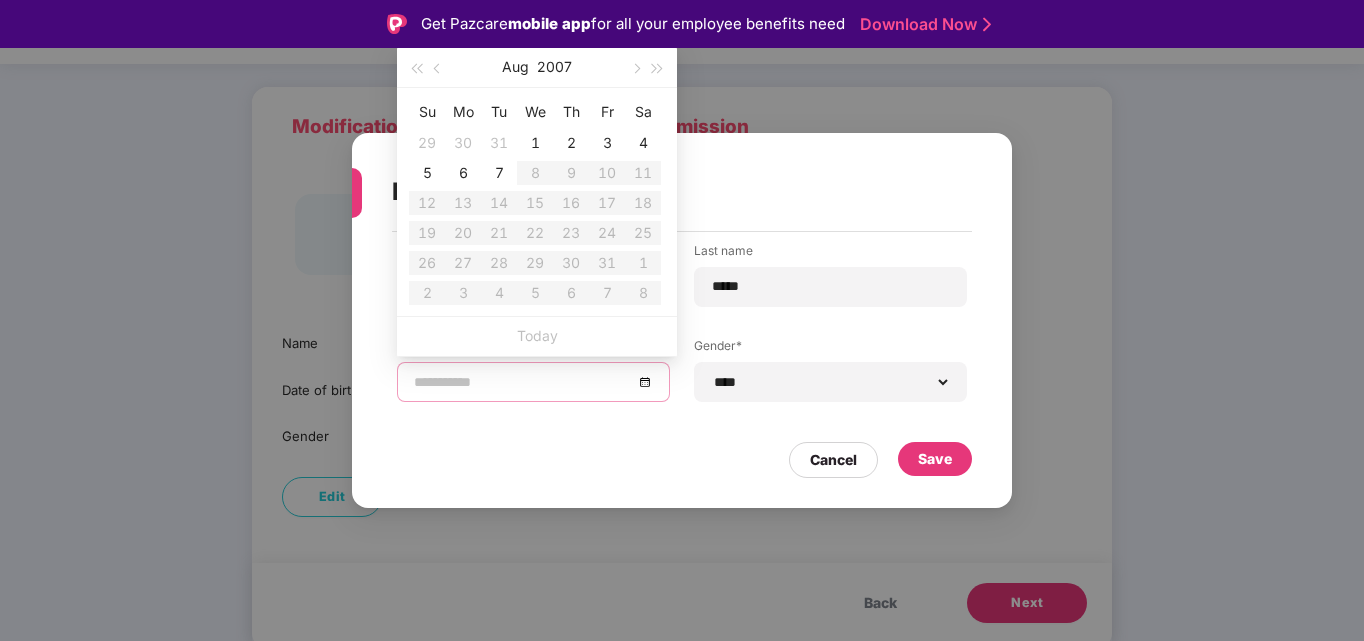 type on "**********" 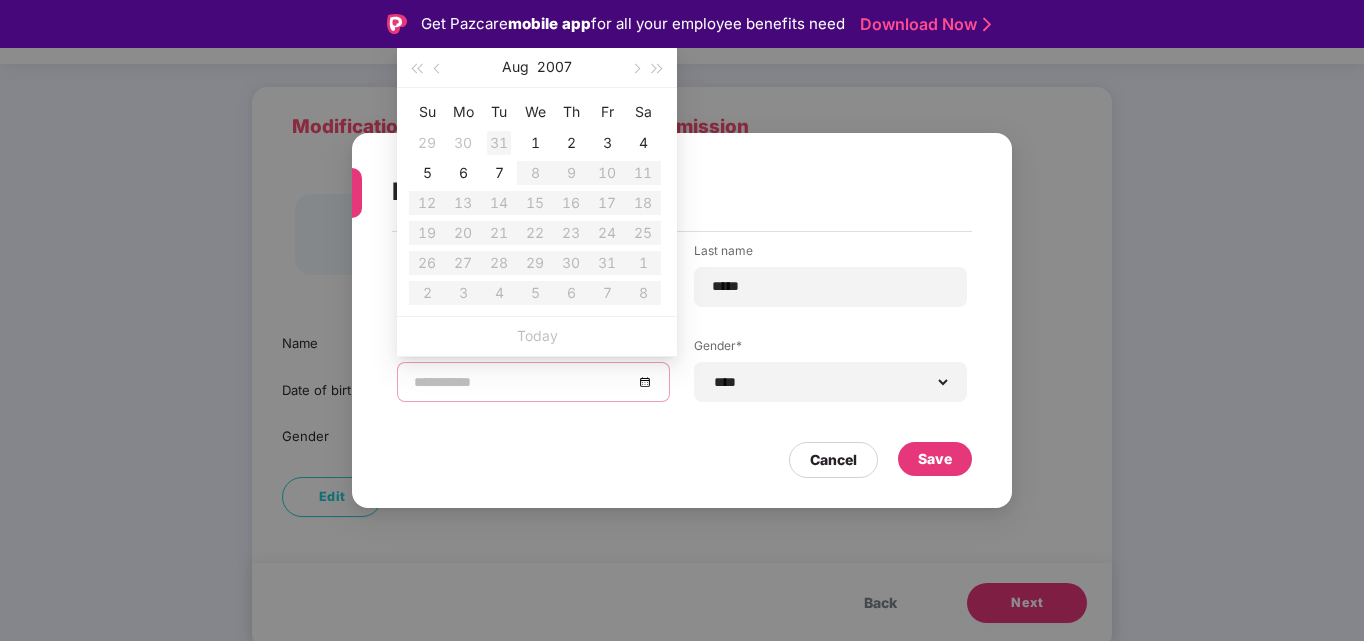 type on "**********" 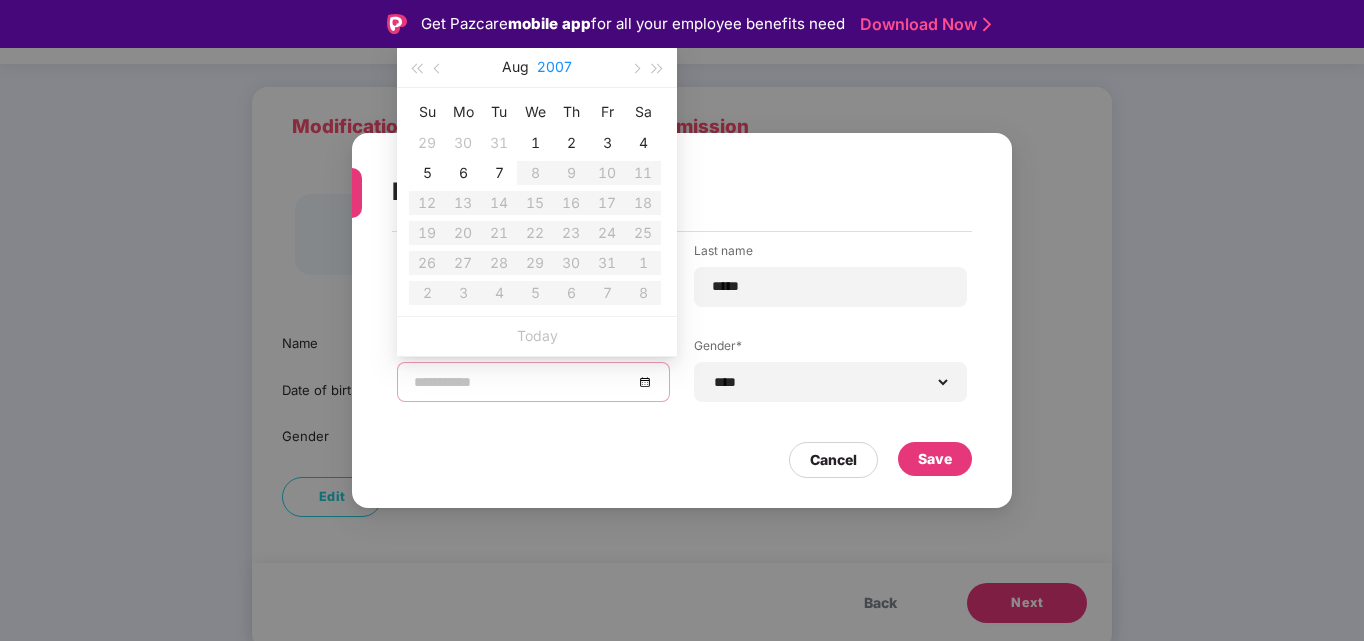 click on "2007" at bounding box center (554, 67) 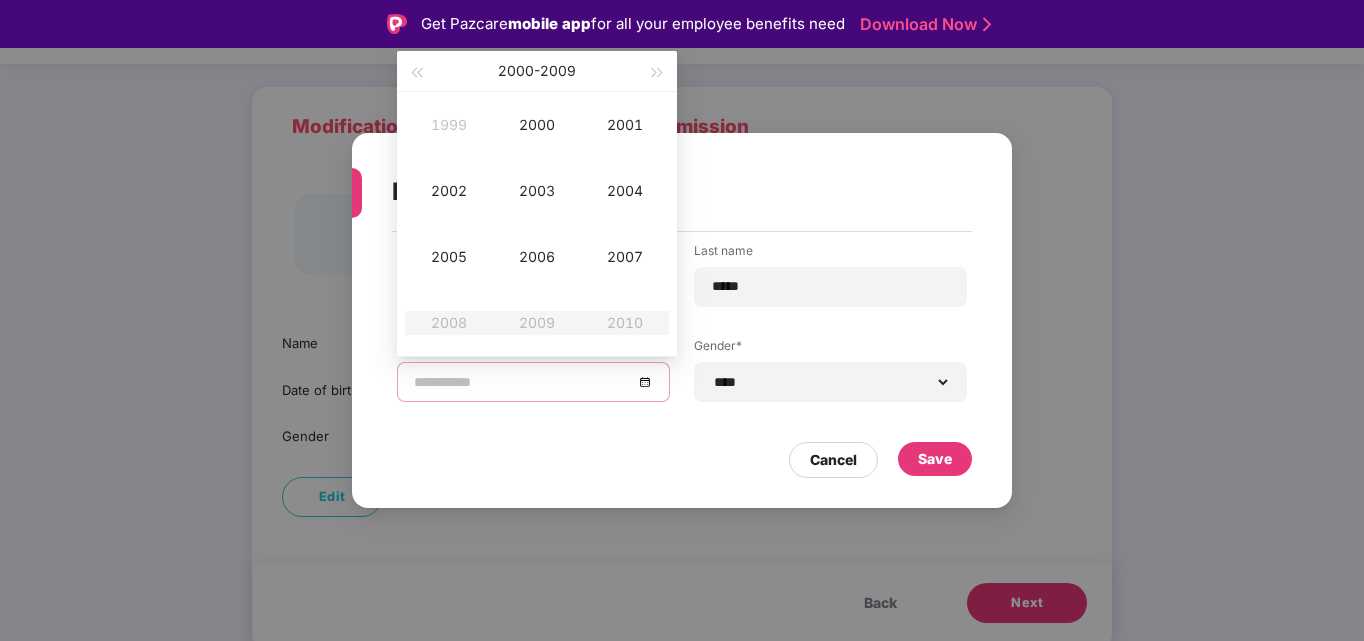 type on "**********" 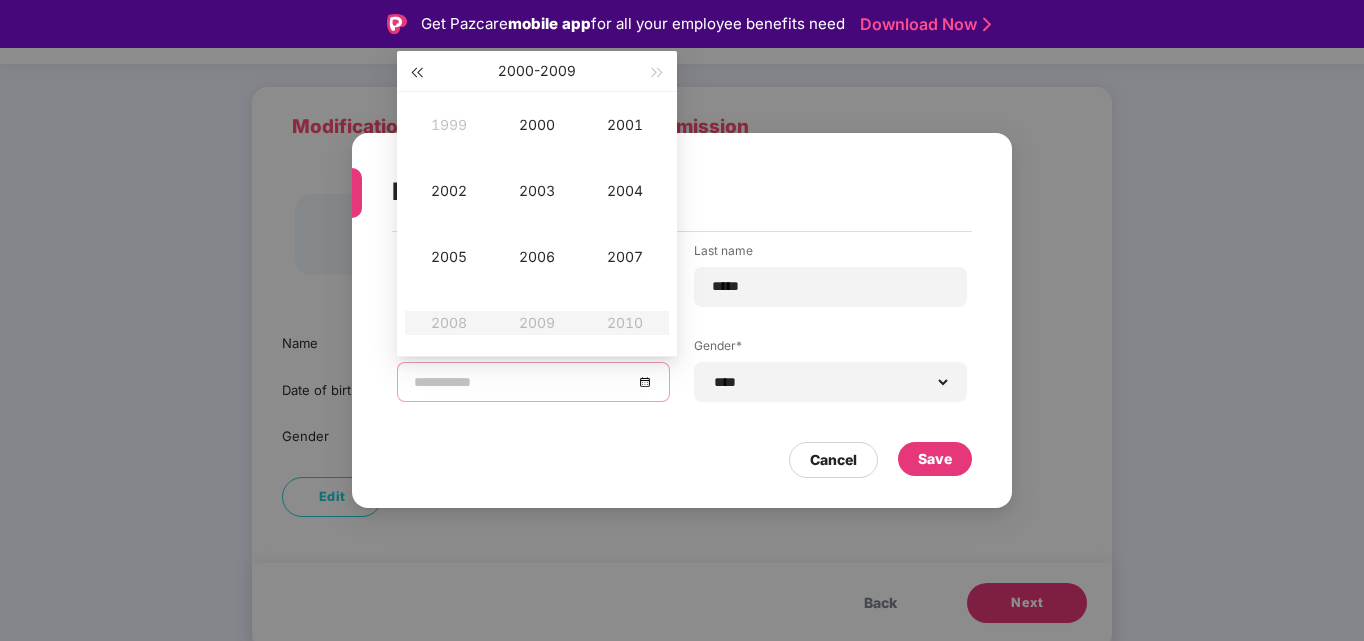 click at bounding box center (416, 71) 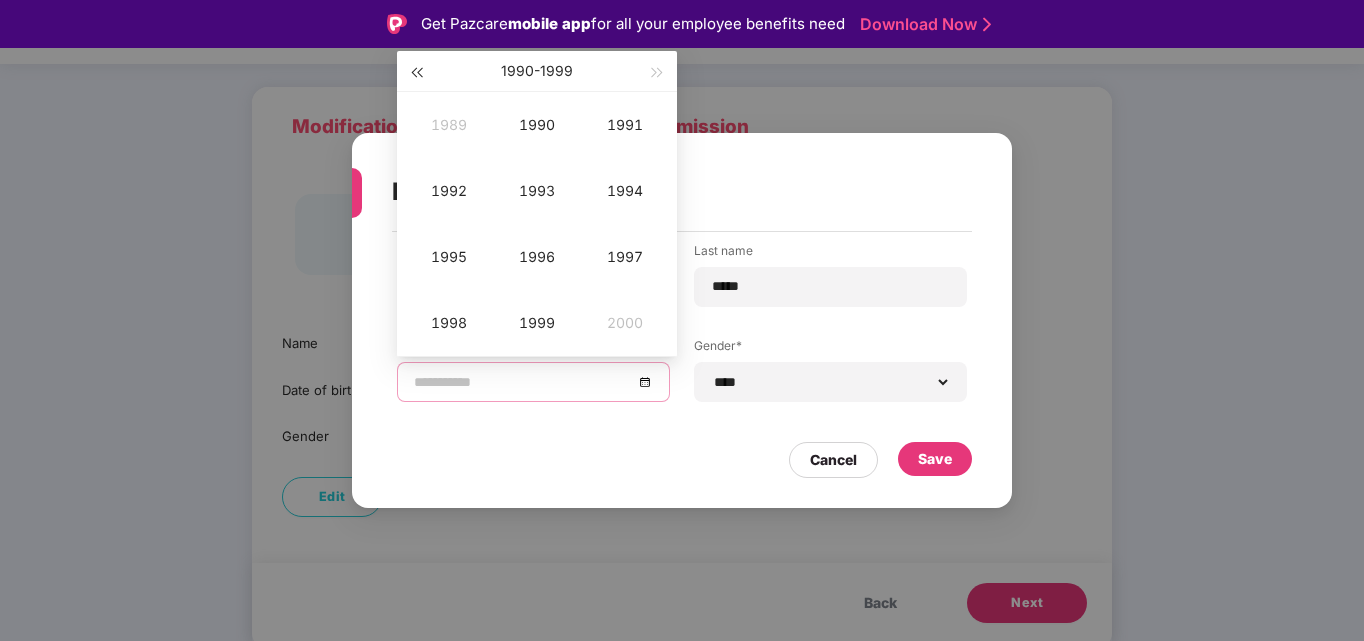 click at bounding box center (416, 73) 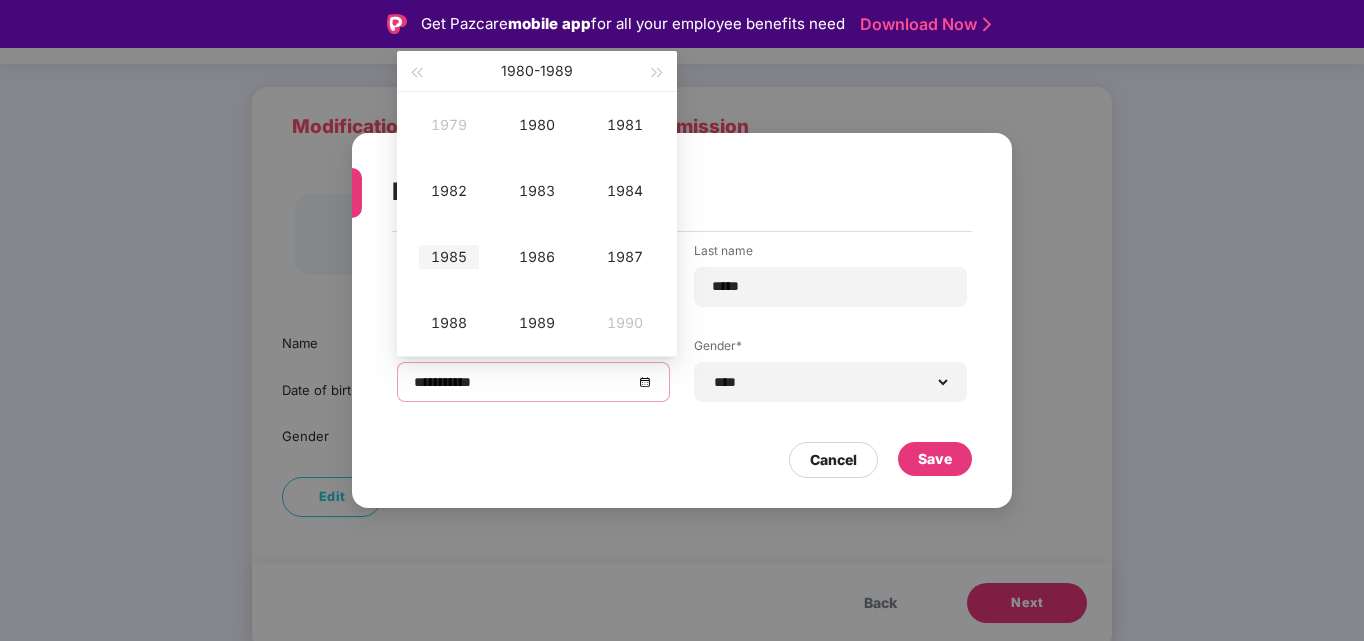 type on "**********" 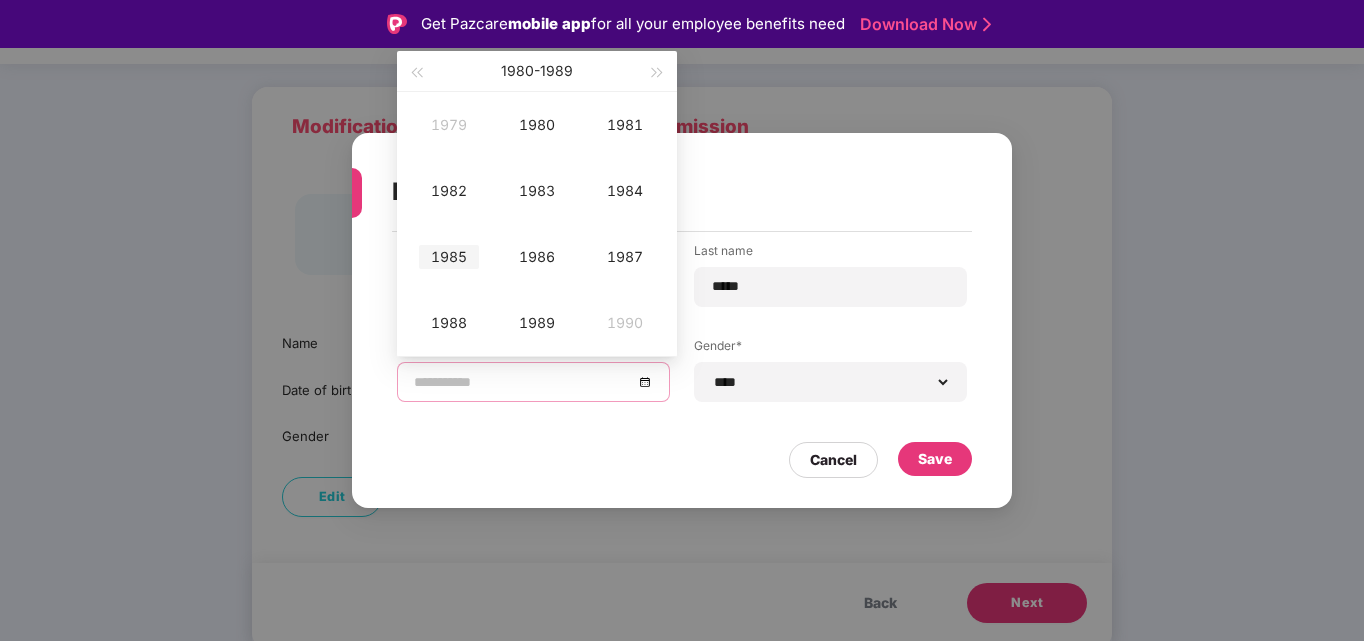 click on "1985" at bounding box center [449, 257] 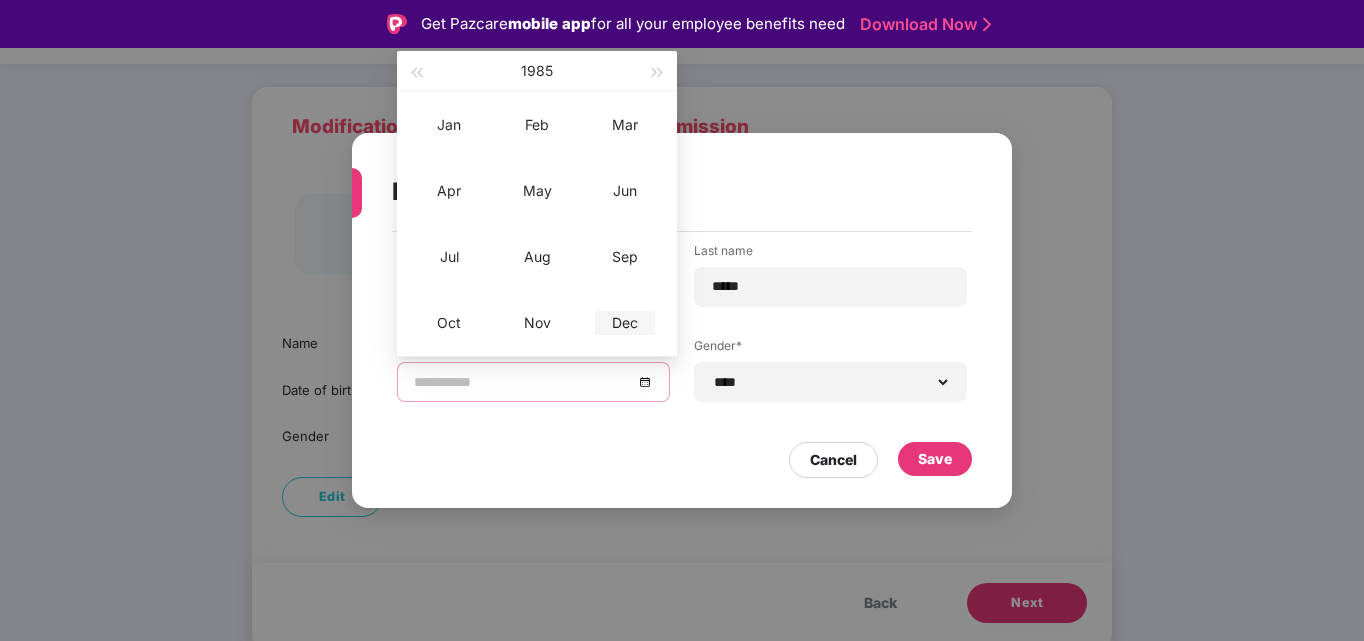 type on "**********" 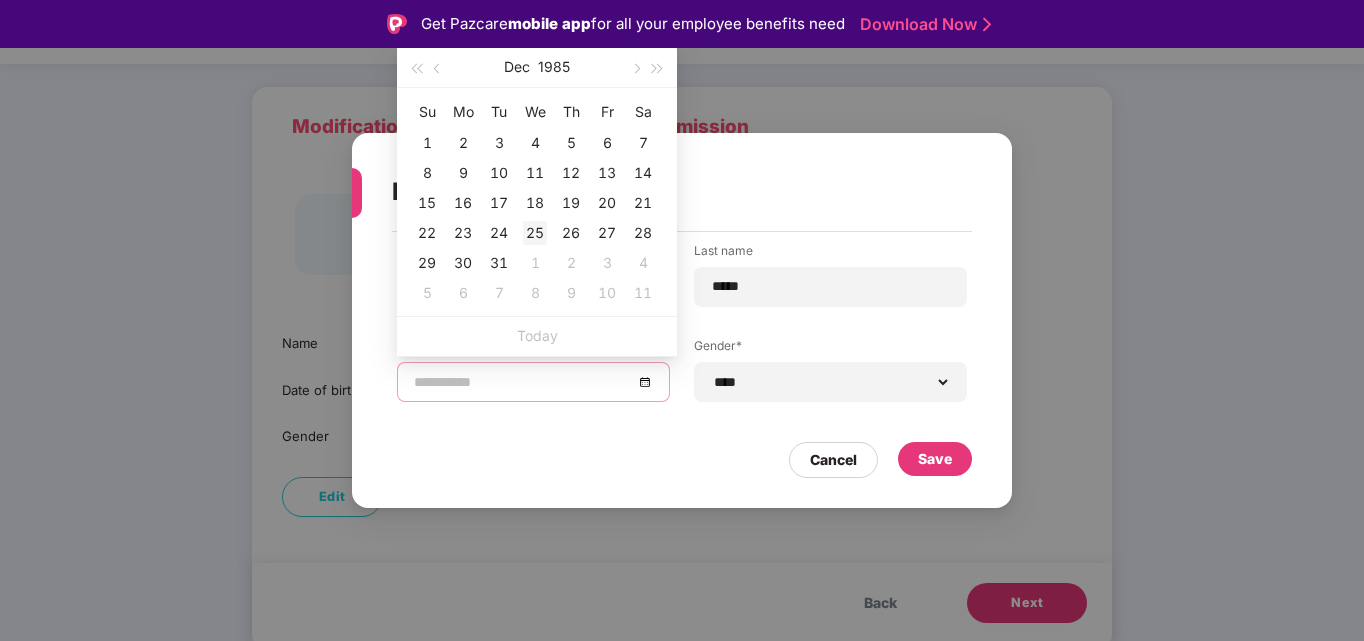 type on "**********" 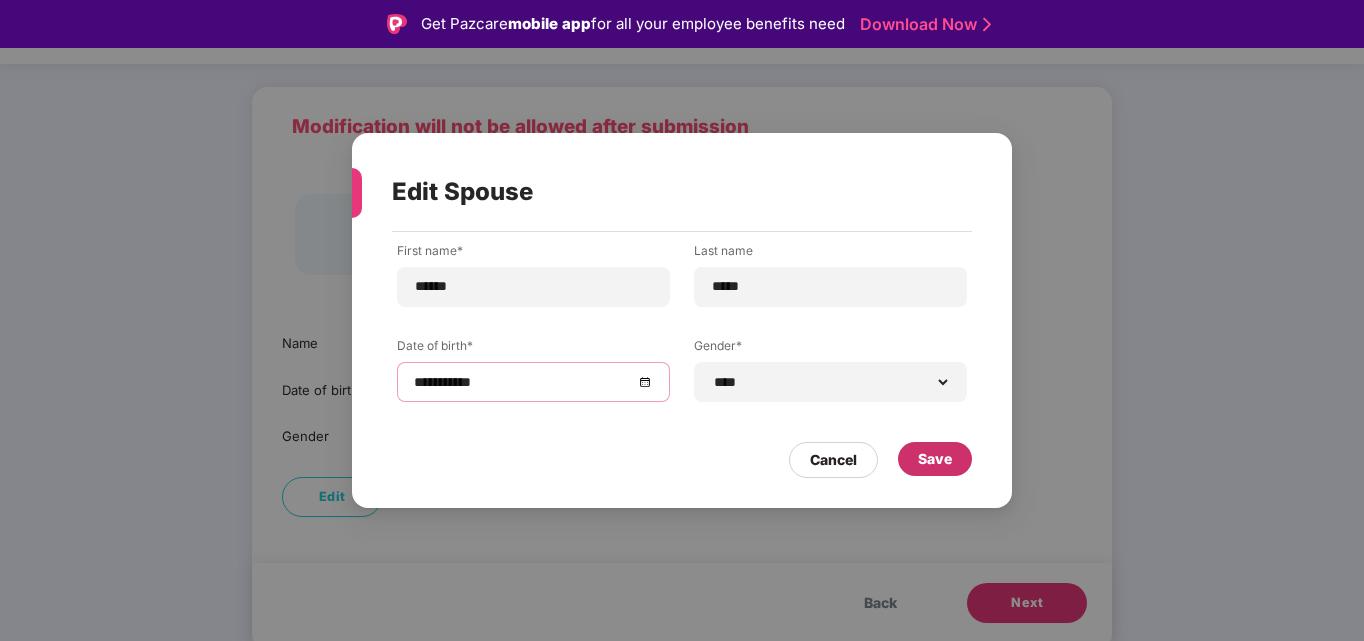 click on "Save" at bounding box center (935, 459) 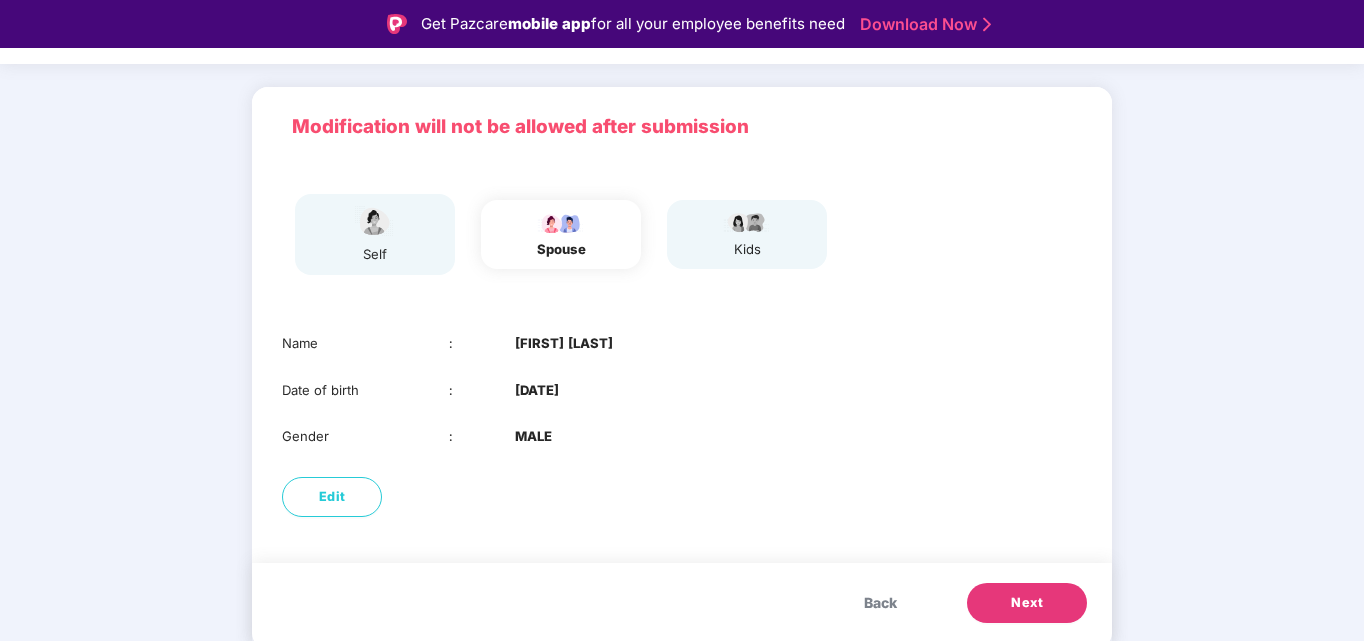 click on "Next" at bounding box center [1027, 603] 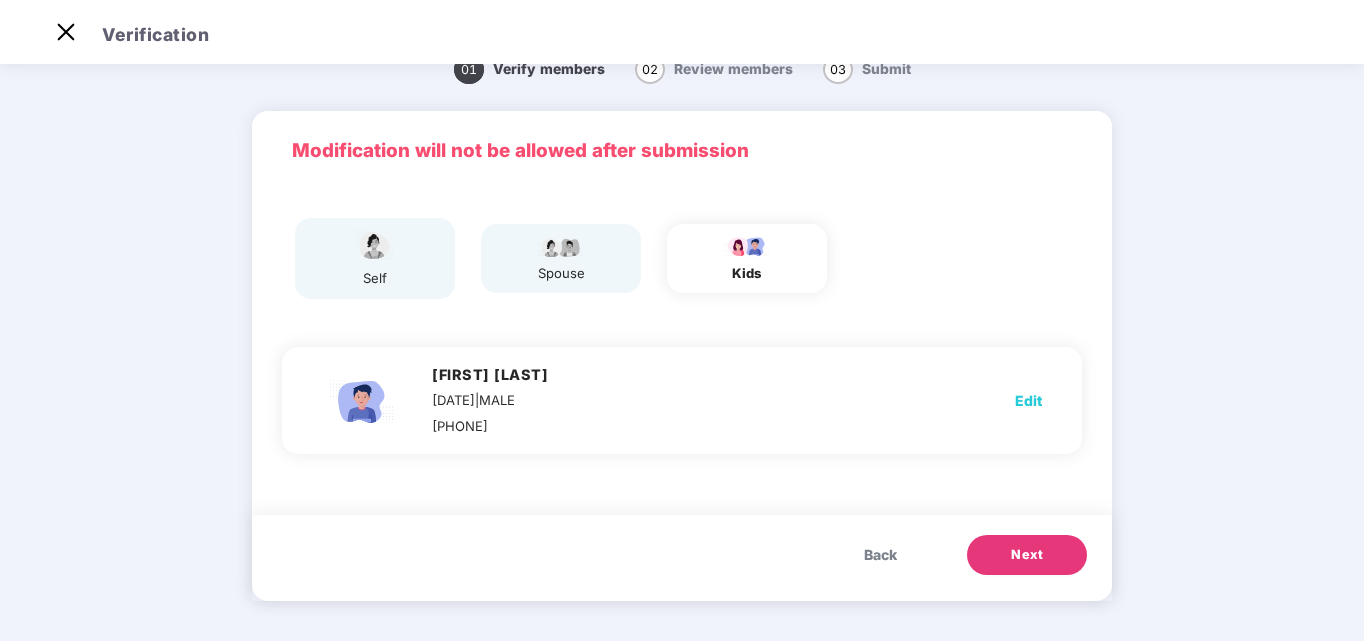 click on "Edit" at bounding box center (1028, 401) 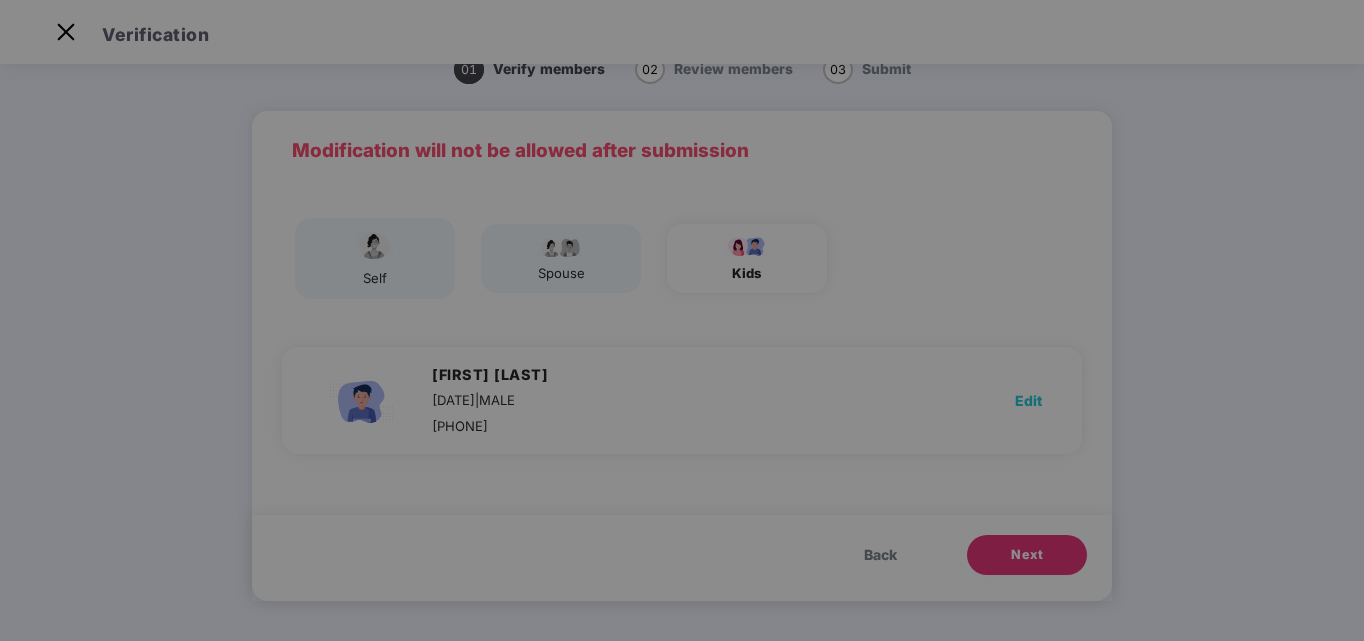scroll, scrollTop: 0, scrollLeft: 0, axis: both 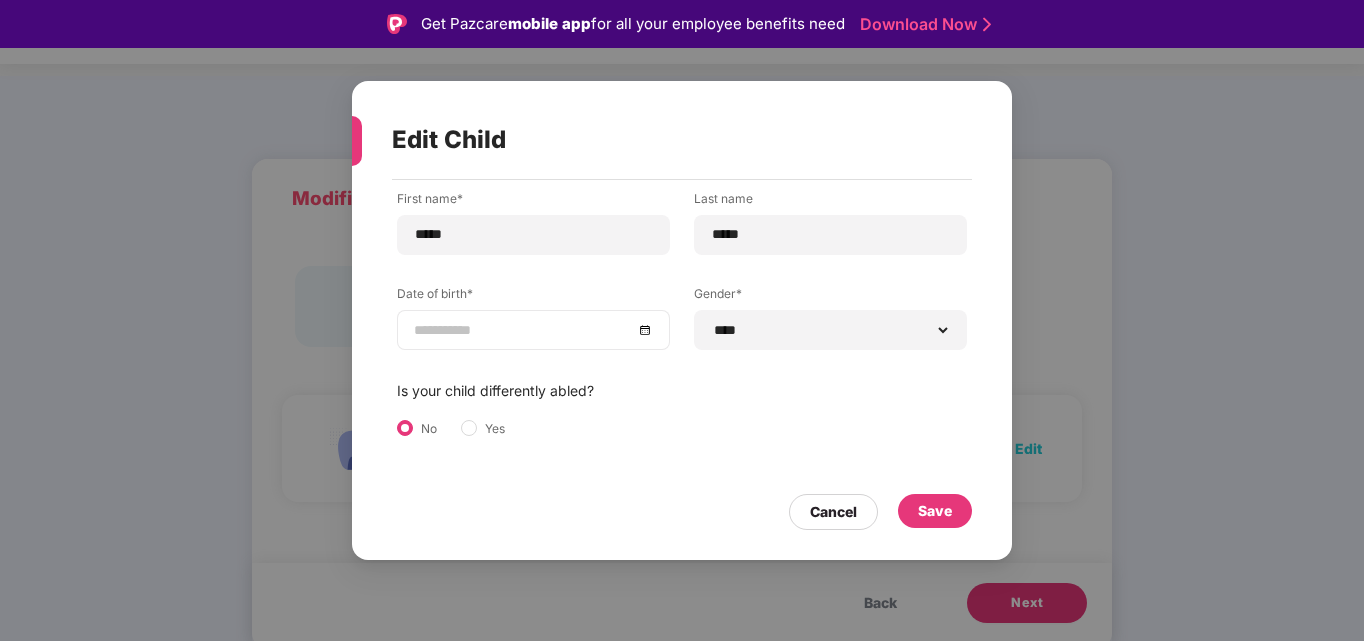 click at bounding box center [533, 330] 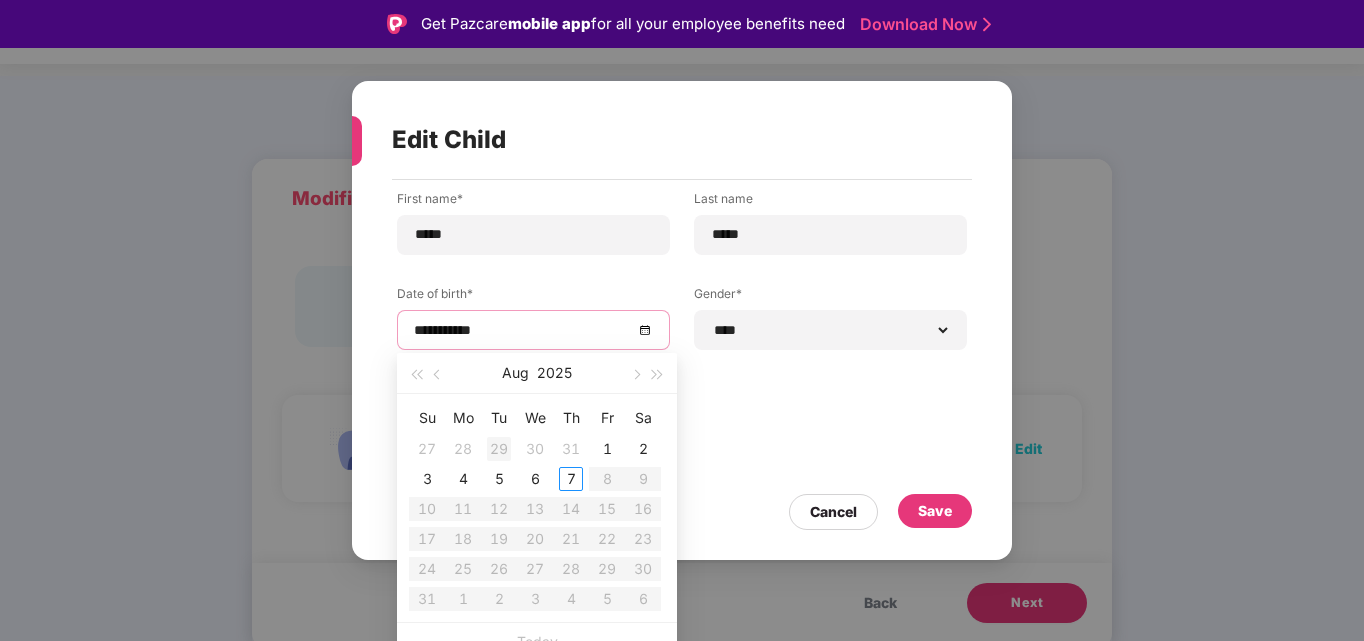 type on "**********" 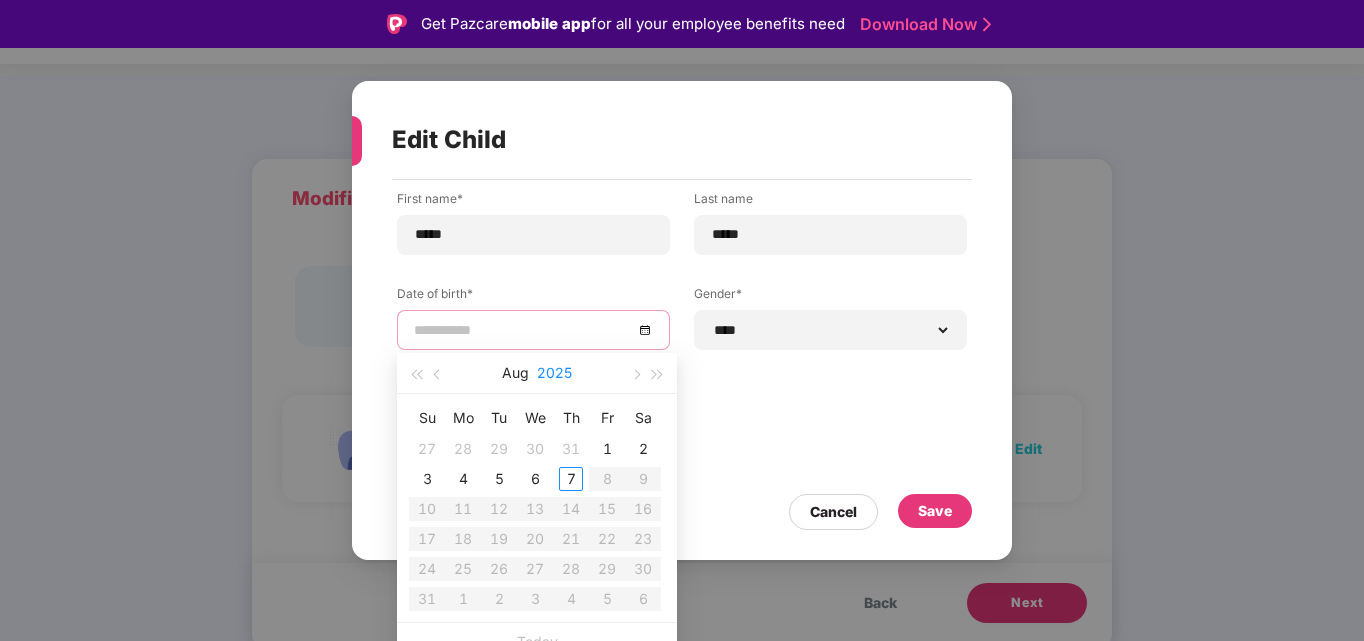 click on "2025" at bounding box center [554, 373] 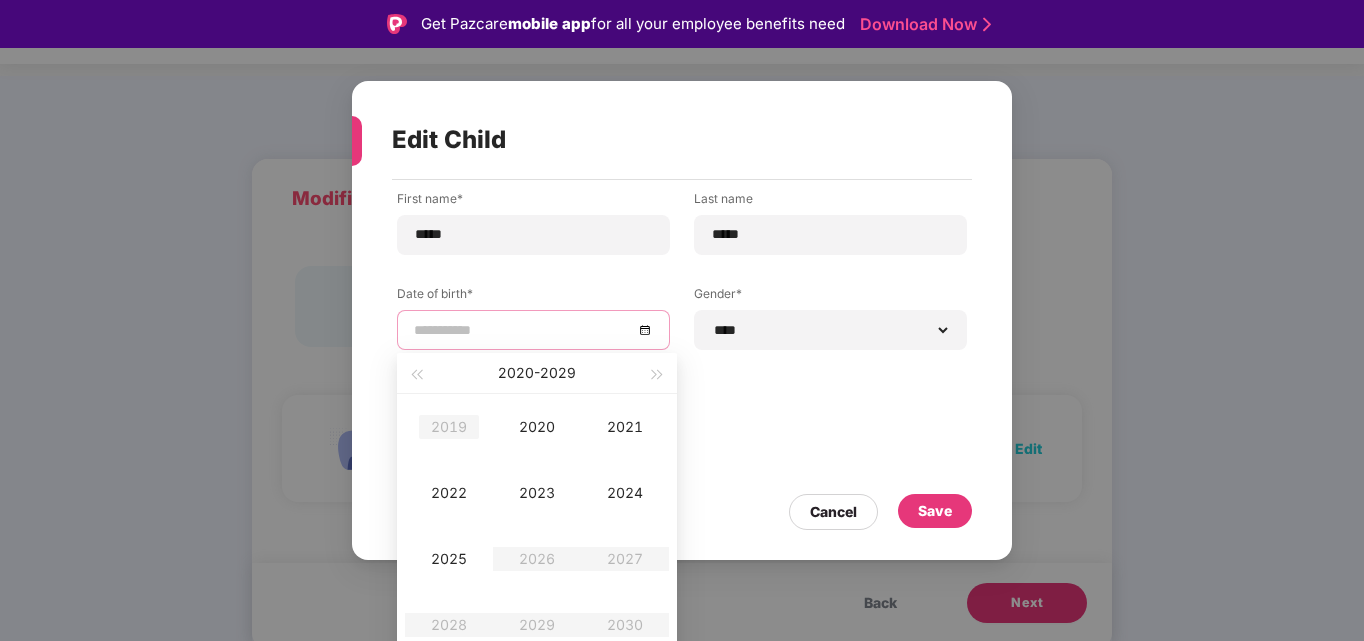 type on "**********" 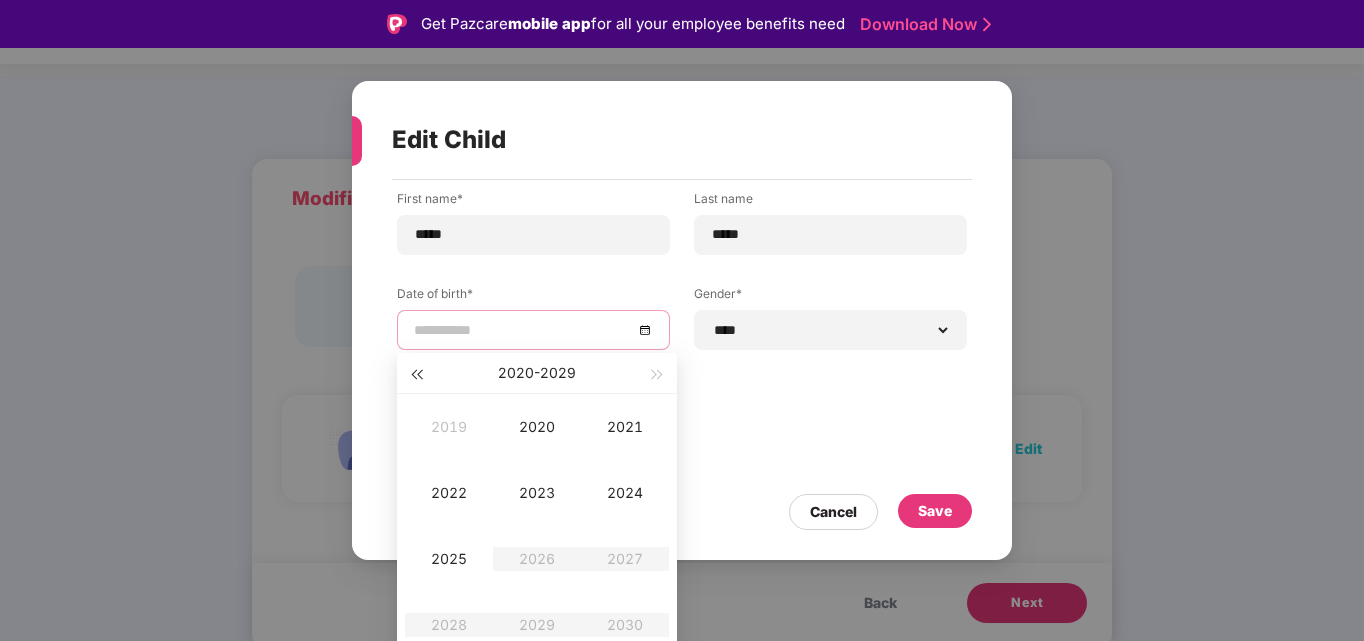 click at bounding box center (416, 375) 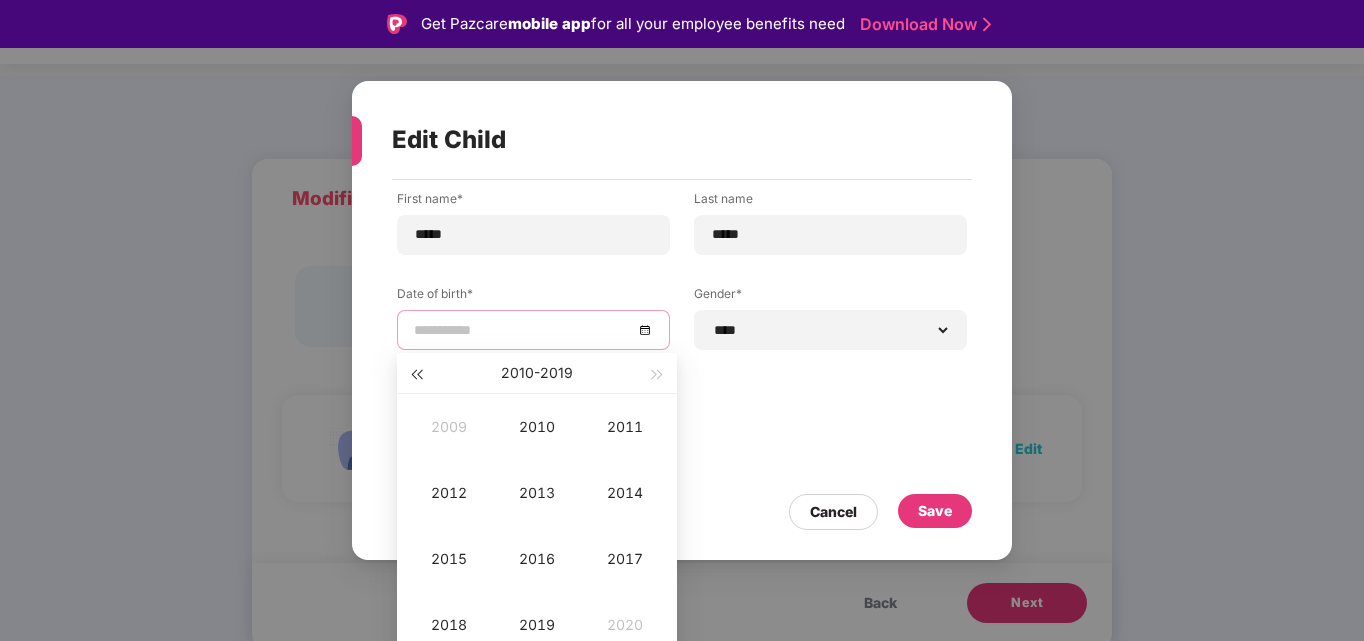click at bounding box center [416, 375] 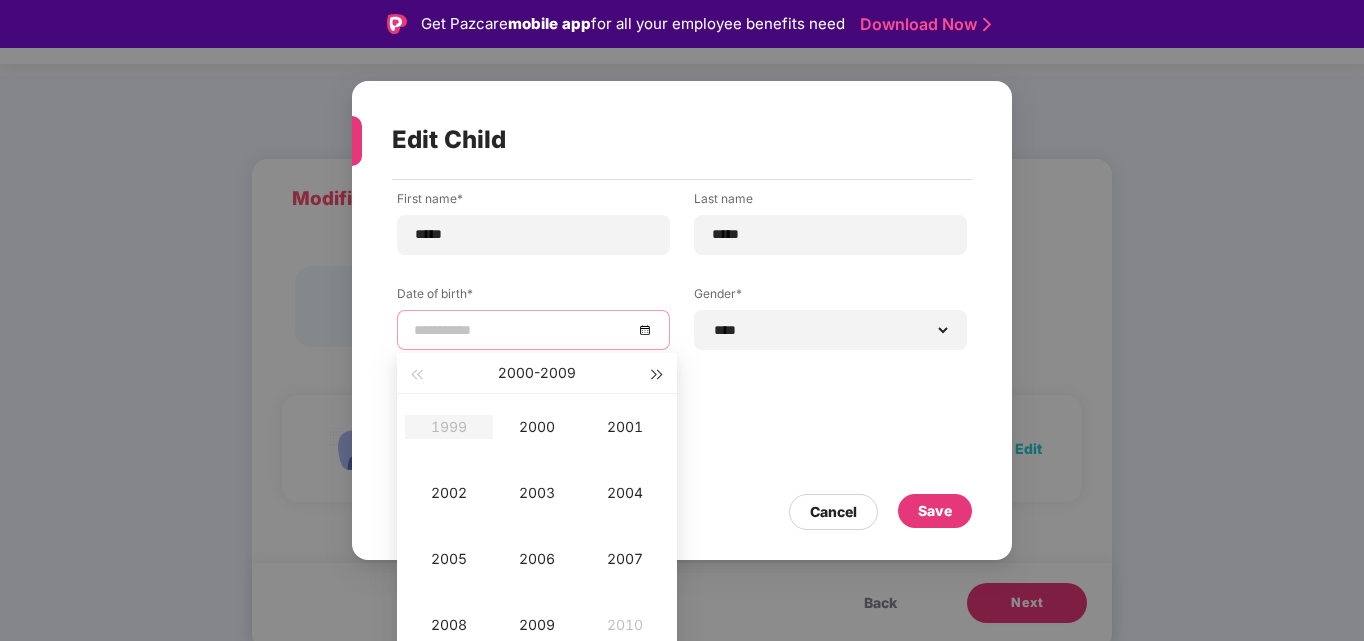 click at bounding box center [658, 375] 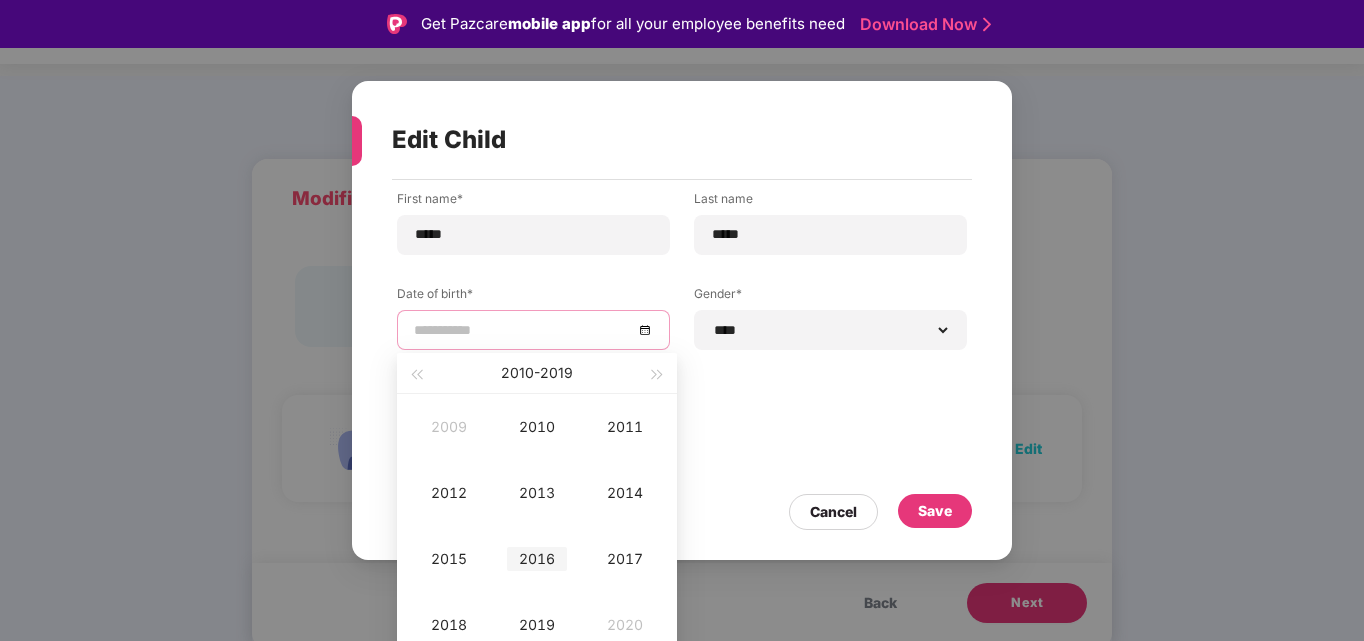 type on "**********" 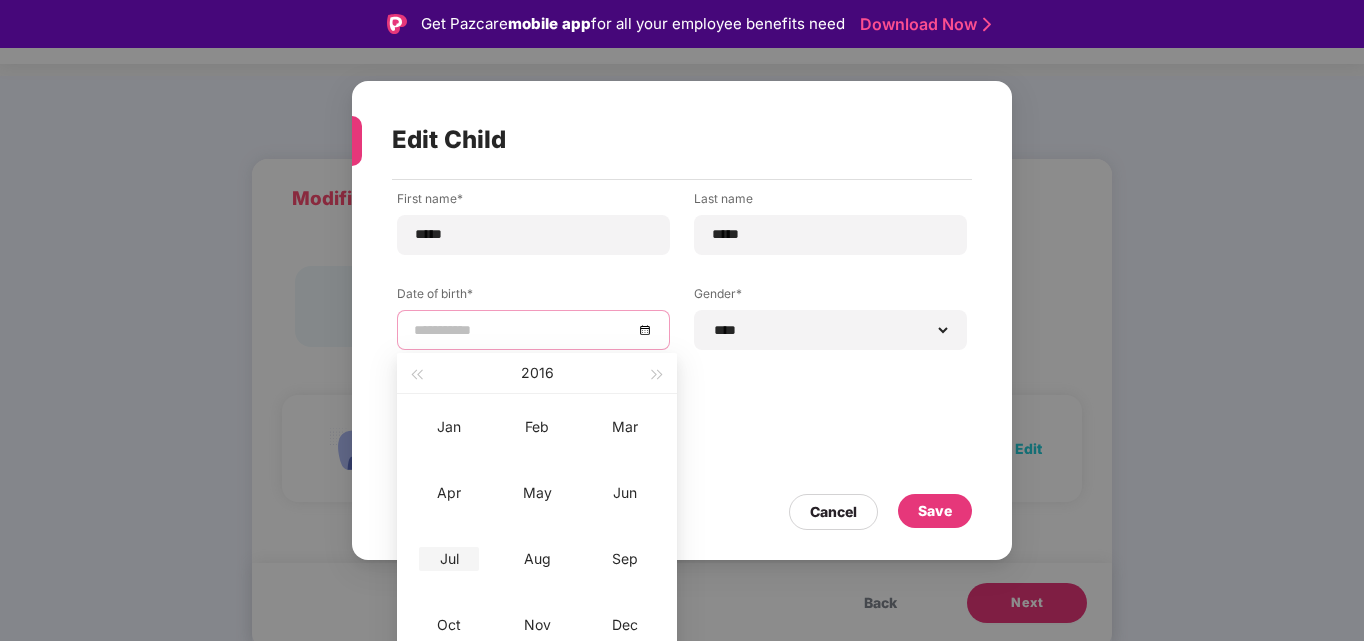 type on "**********" 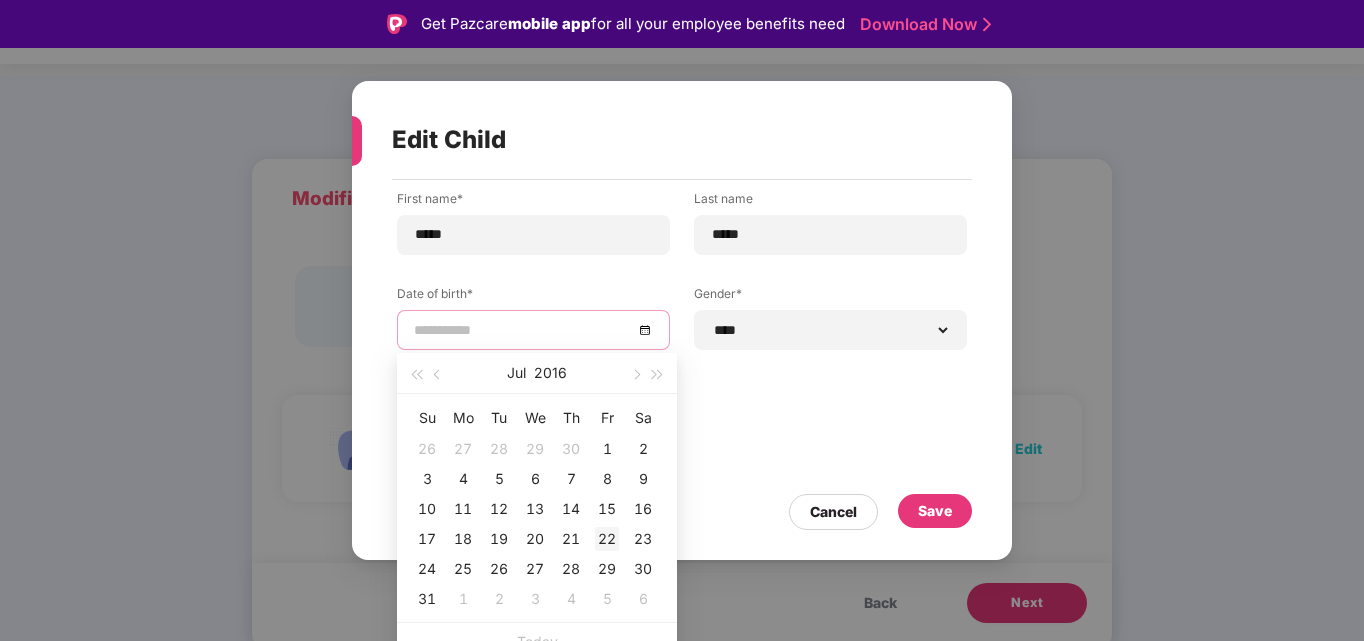 type on "**********" 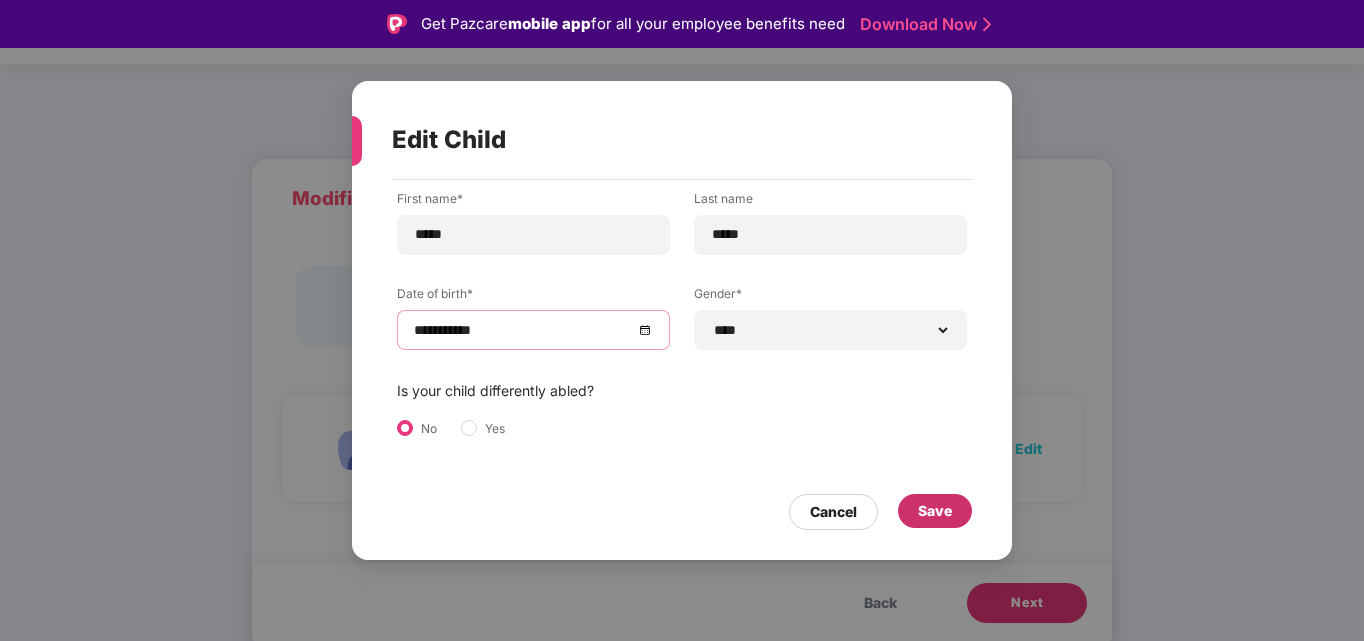 click on "Save" at bounding box center [935, 511] 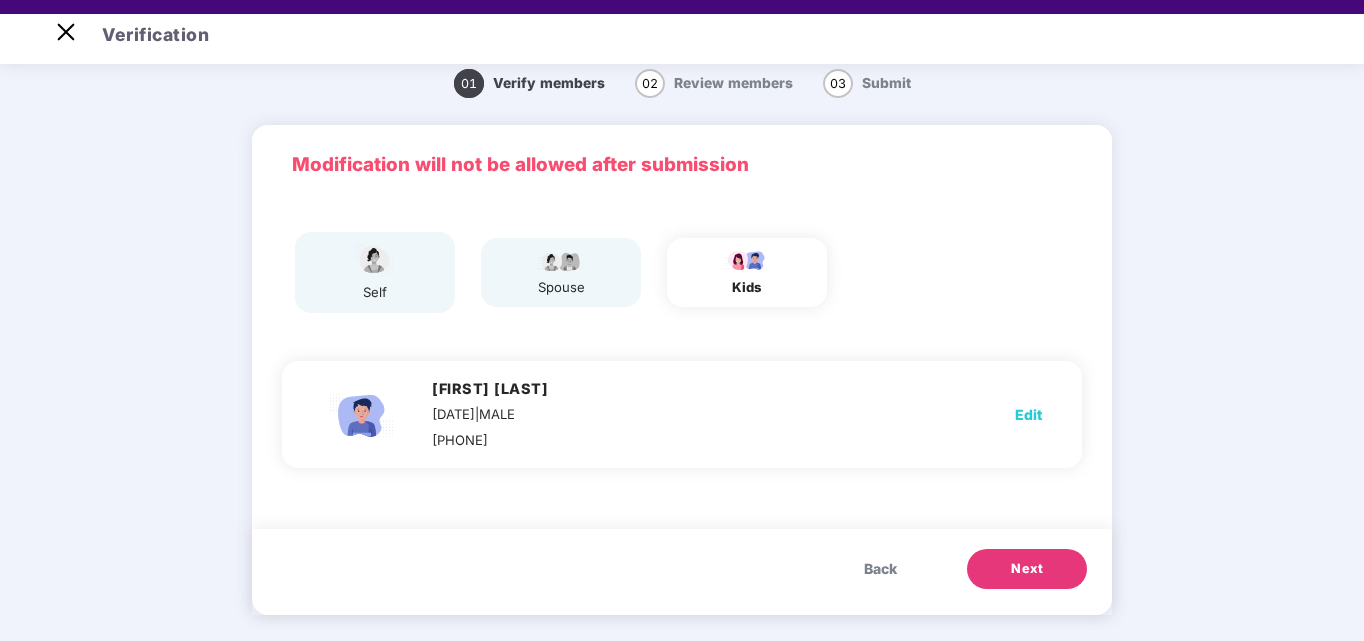 scroll, scrollTop: 48, scrollLeft: 0, axis: vertical 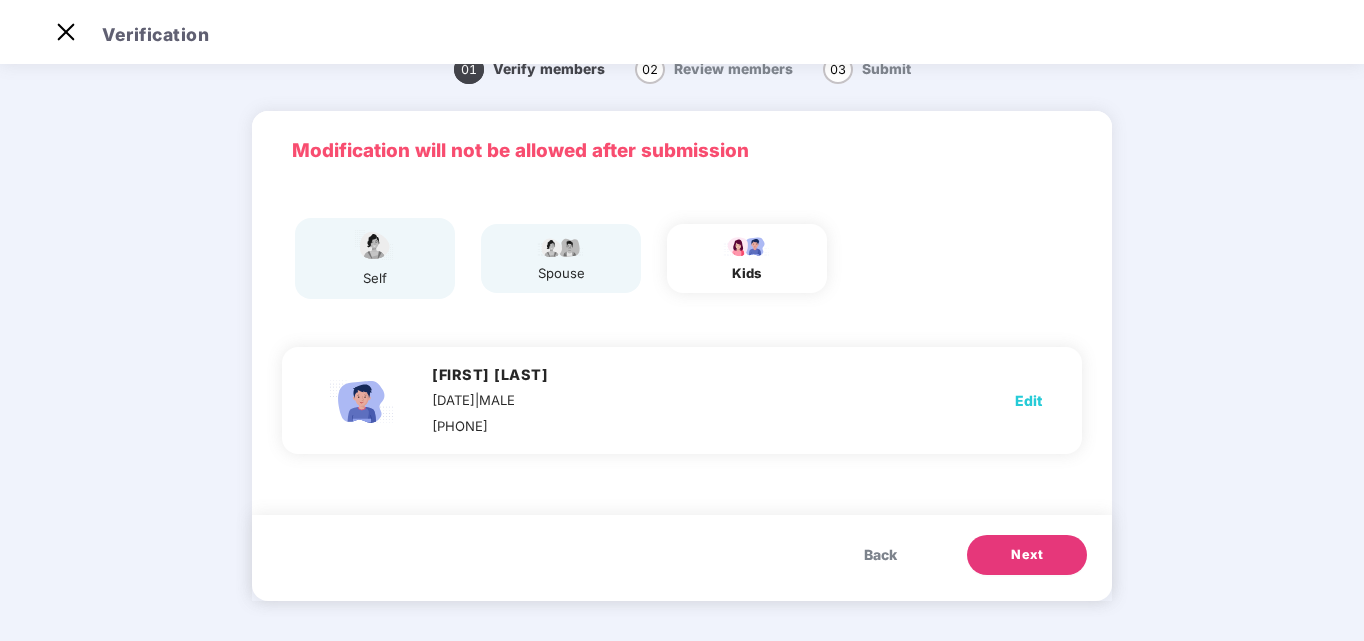 click on "Next" at bounding box center (1027, 555) 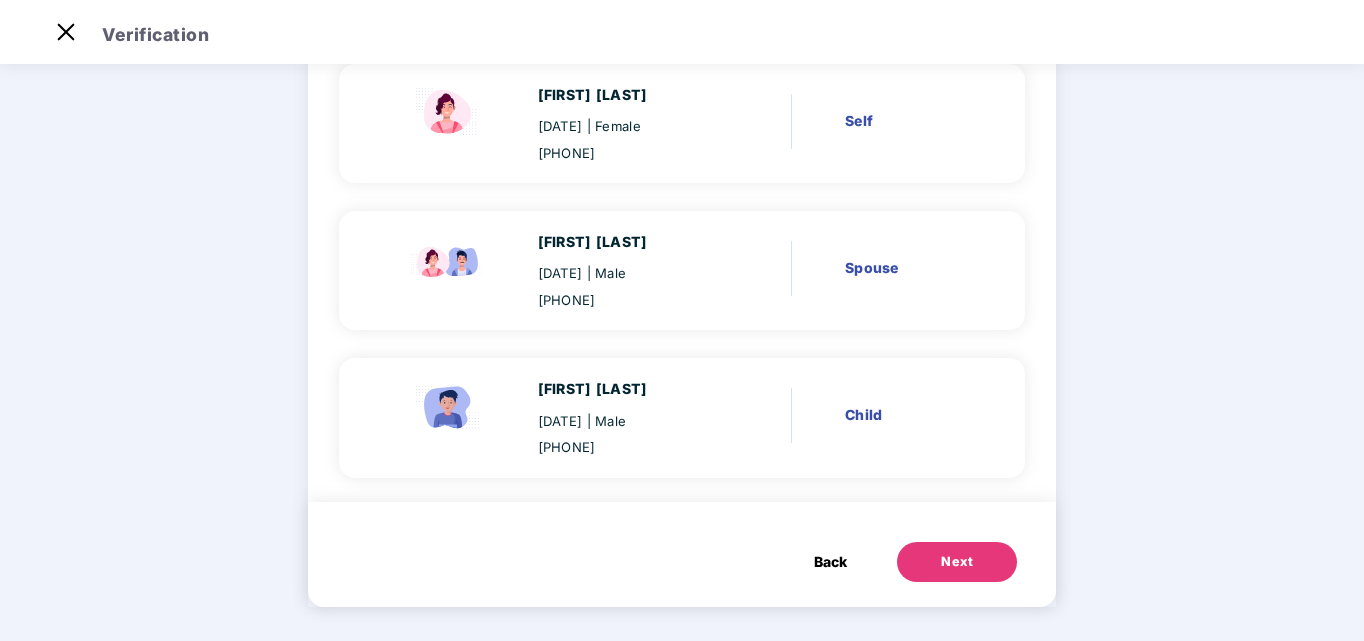 scroll, scrollTop: 206, scrollLeft: 0, axis: vertical 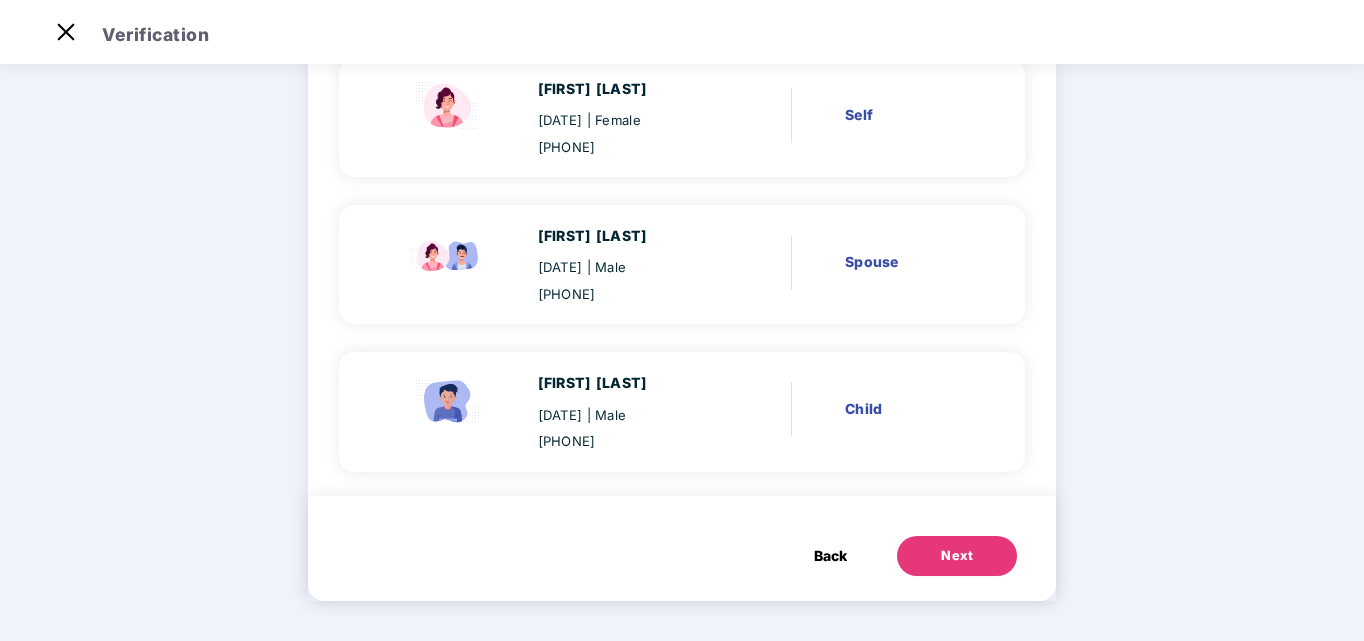 click on "Next" at bounding box center [957, 556] 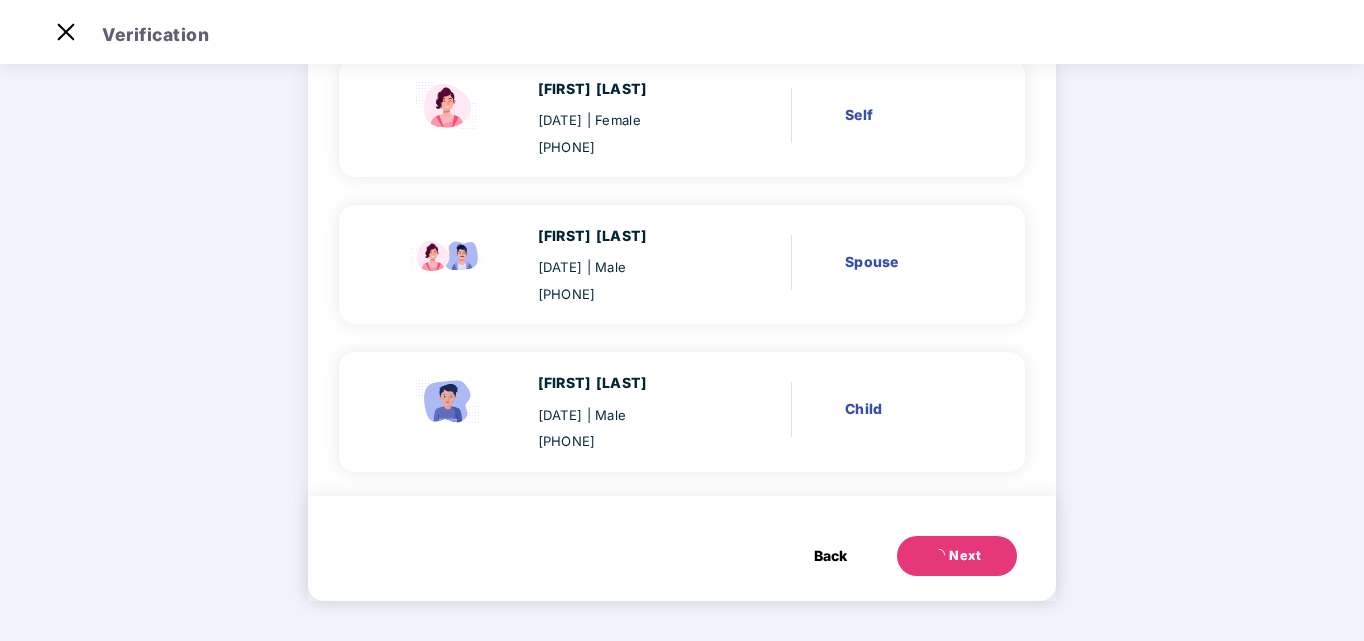 scroll, scrollTop: 0, scrollLeft: 0, axis: both 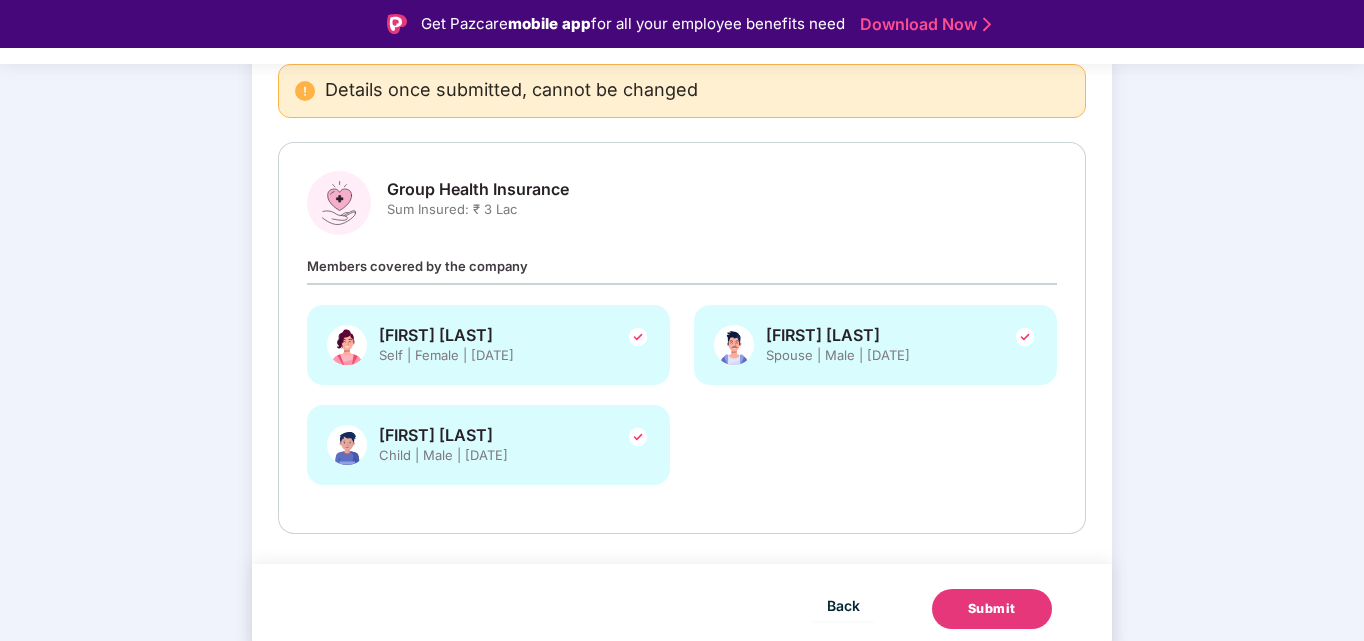 click on "Submit" at bounding box center (992, 609) 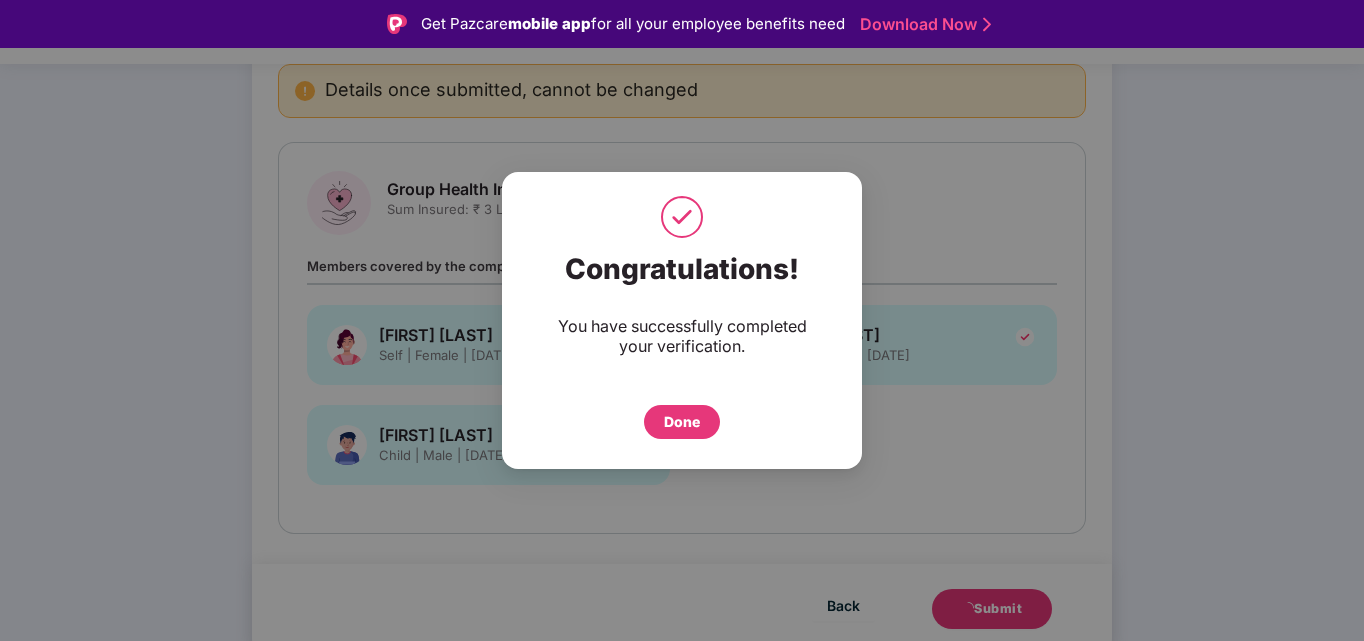 click on "Done" at bounding box center (682, 422) 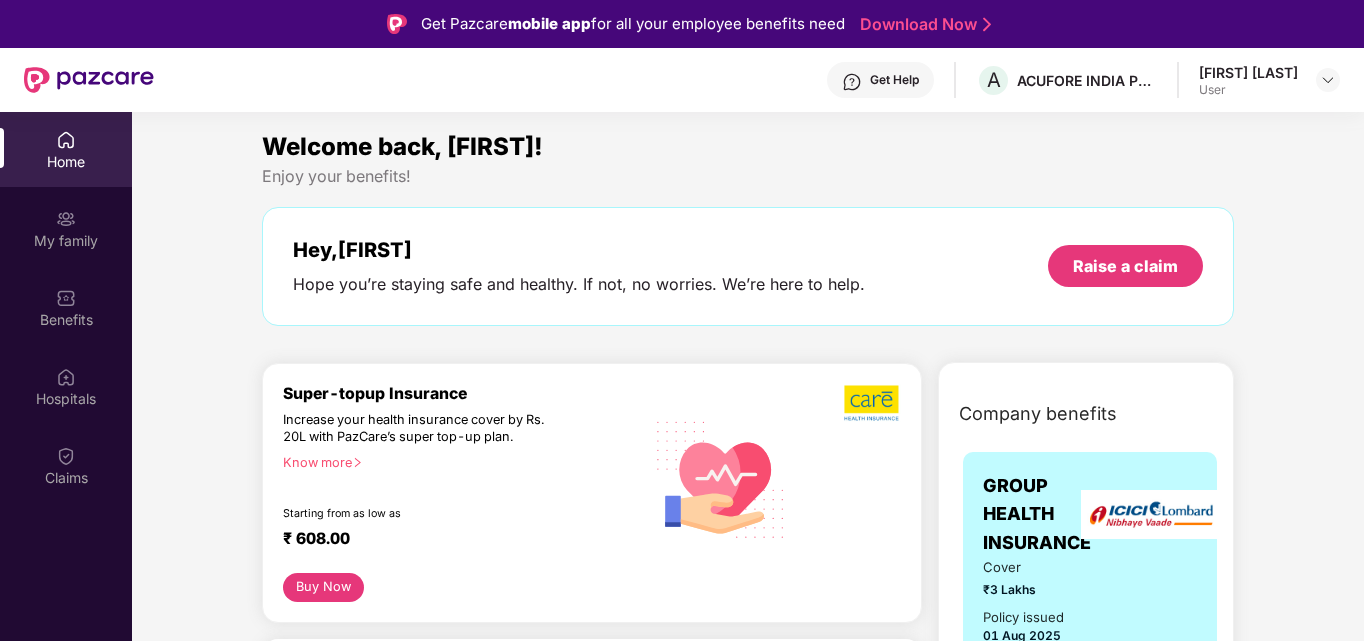 scroll, scrollTop: 0, scrollLeft: 0, axis: both 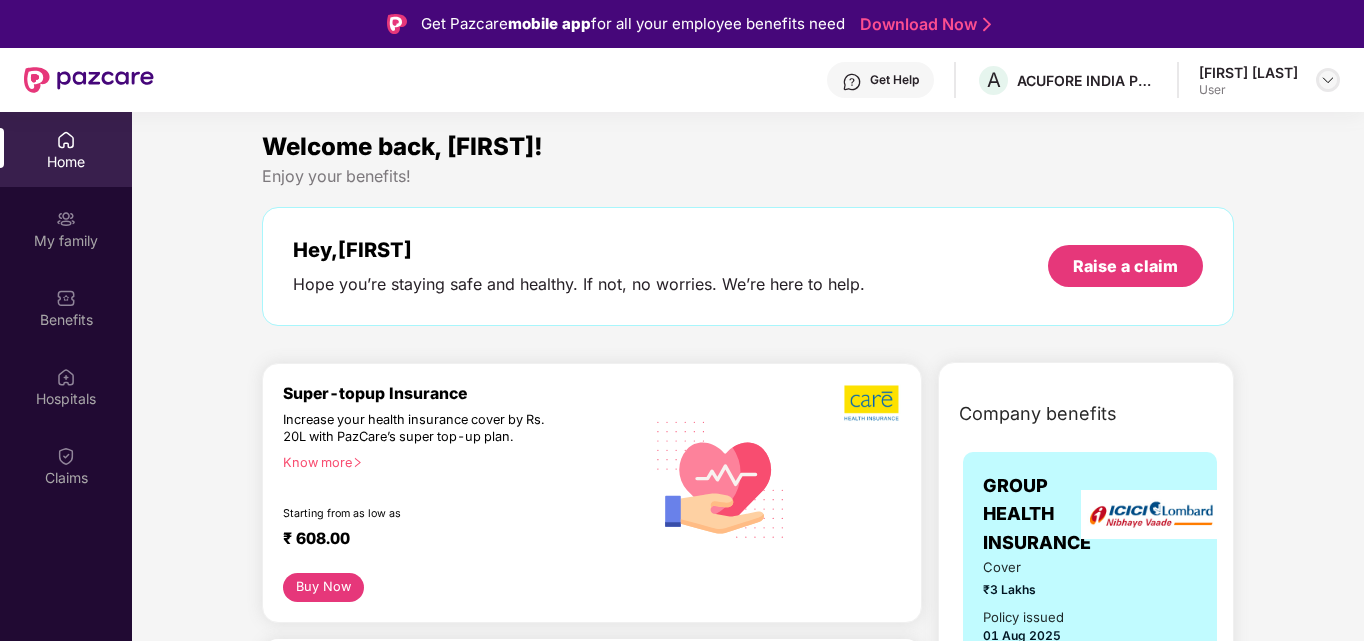 click at bounding box center [1328, 80] 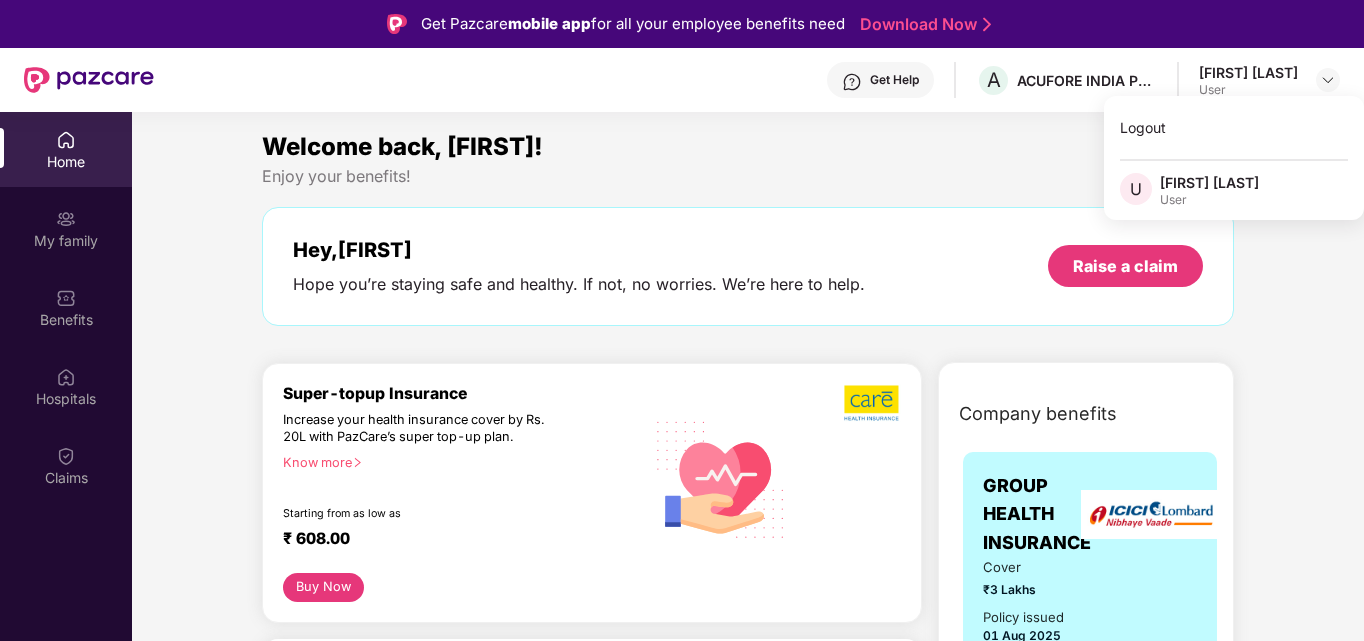 click on "Welcome back, [FIRST]! Enjoy your benefits! Hey,  [FIRST] Hope you’re staying safe and healthy. If not, no worries. We’re here to help. Raise a claim" at bounding box center [748, 237] 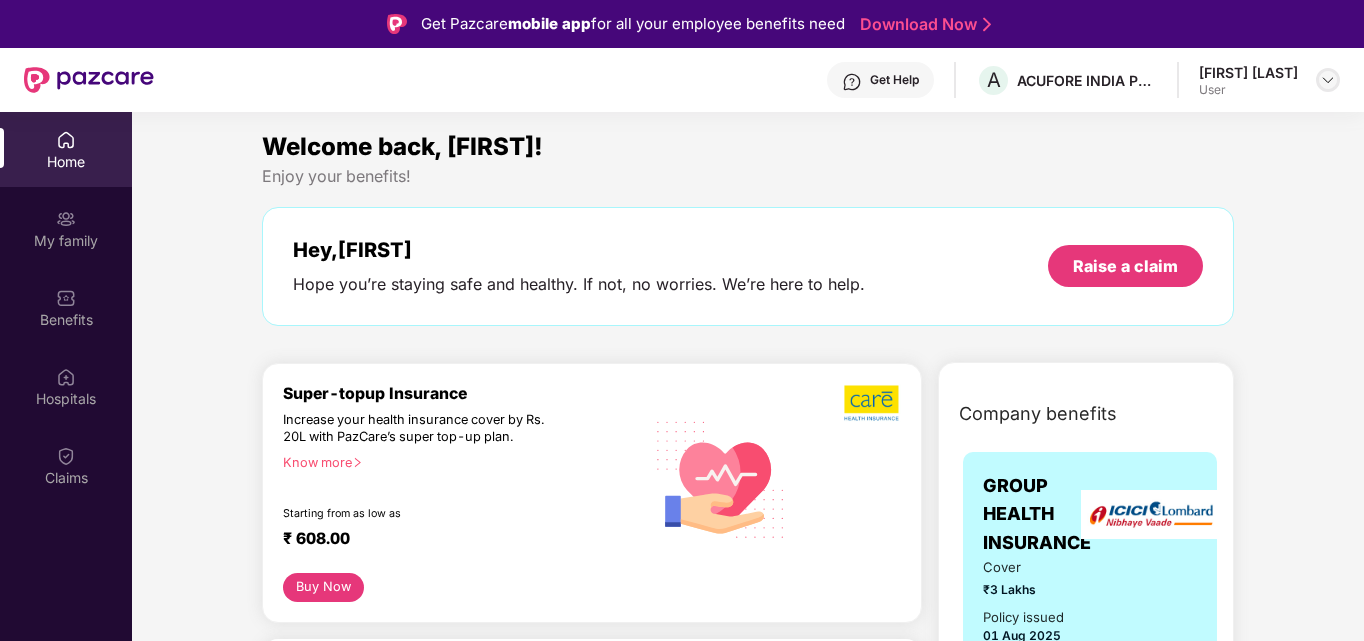 click at bounding box center [1328, 80] 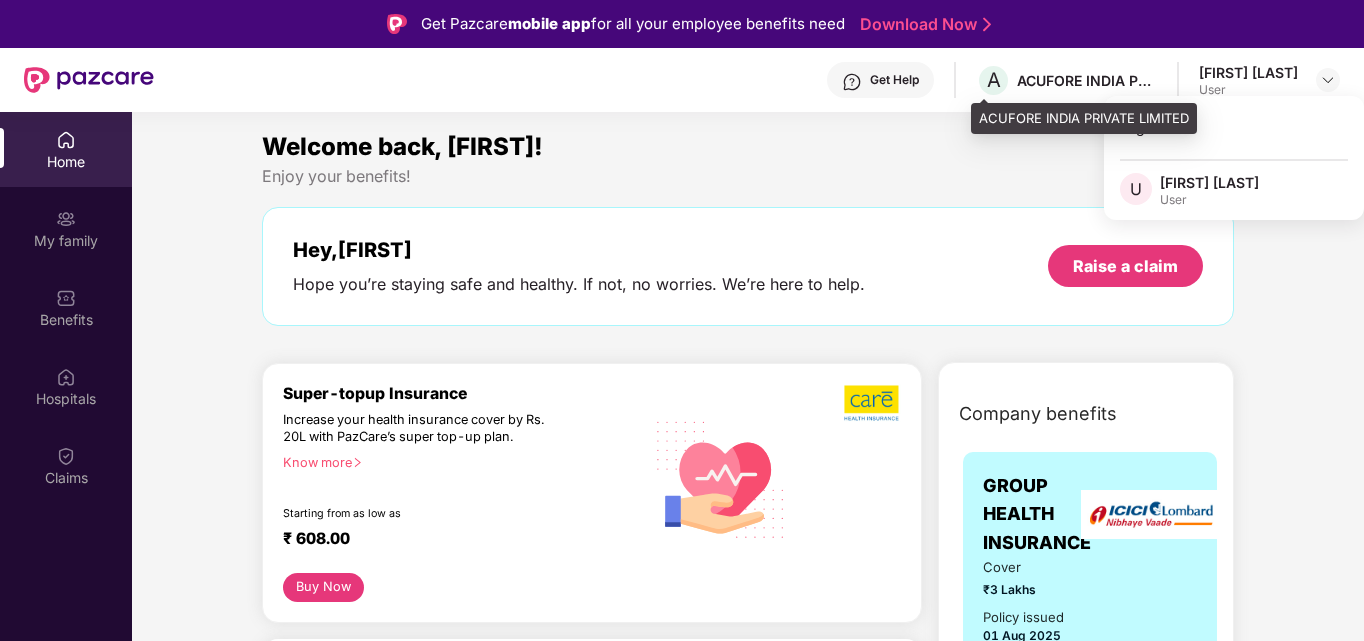 click on "A ACUFORE INDIA PRIVATE LIMITED" at bounding box center [1066, 80] 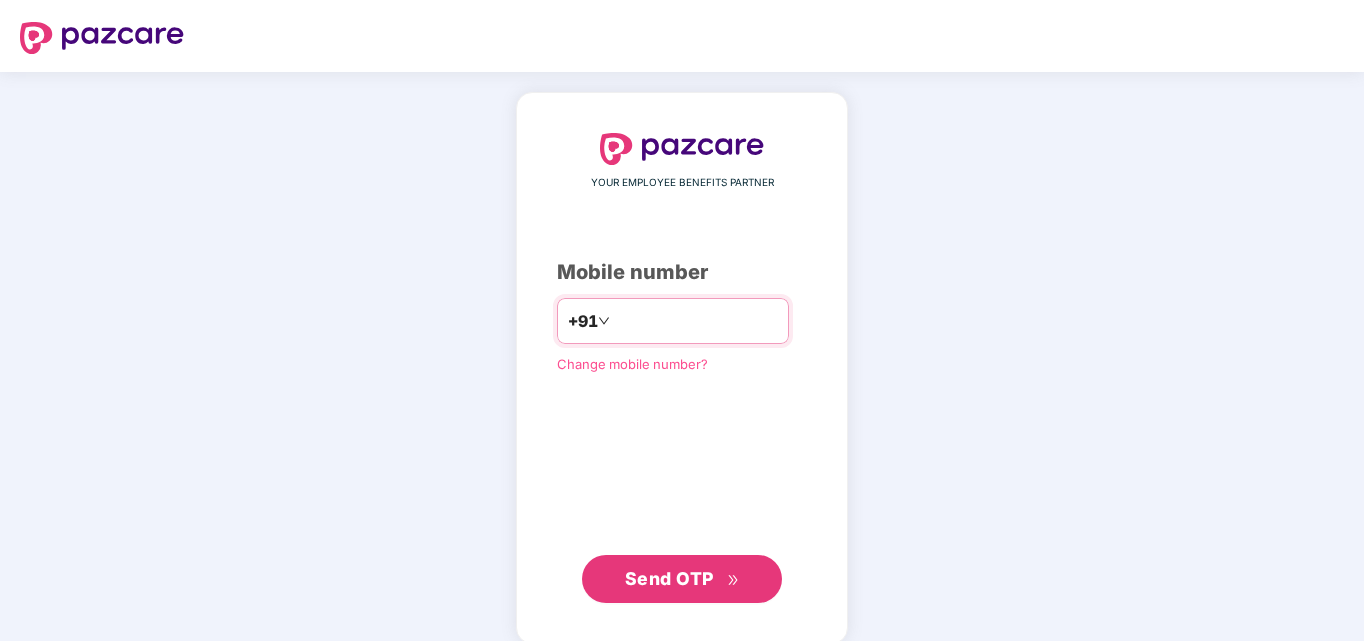 scroll, scrollTop: 0, scrollLeft: 0, axis: both 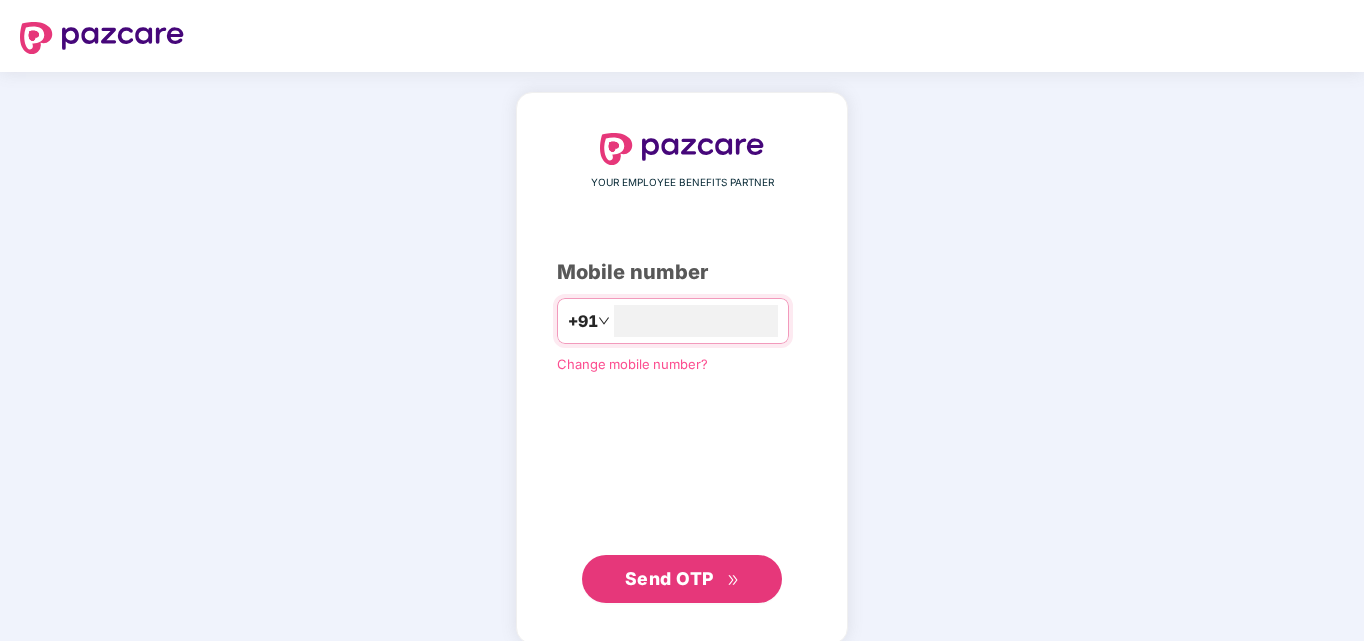 type on "**********" 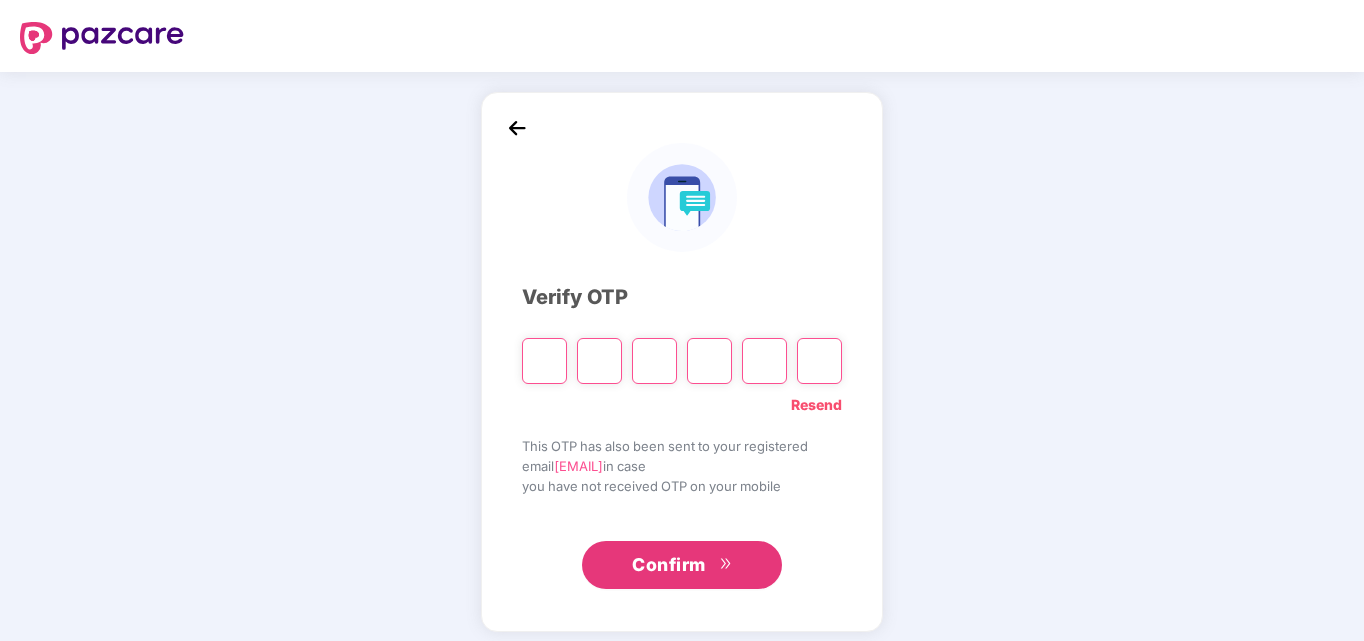 type on "*" 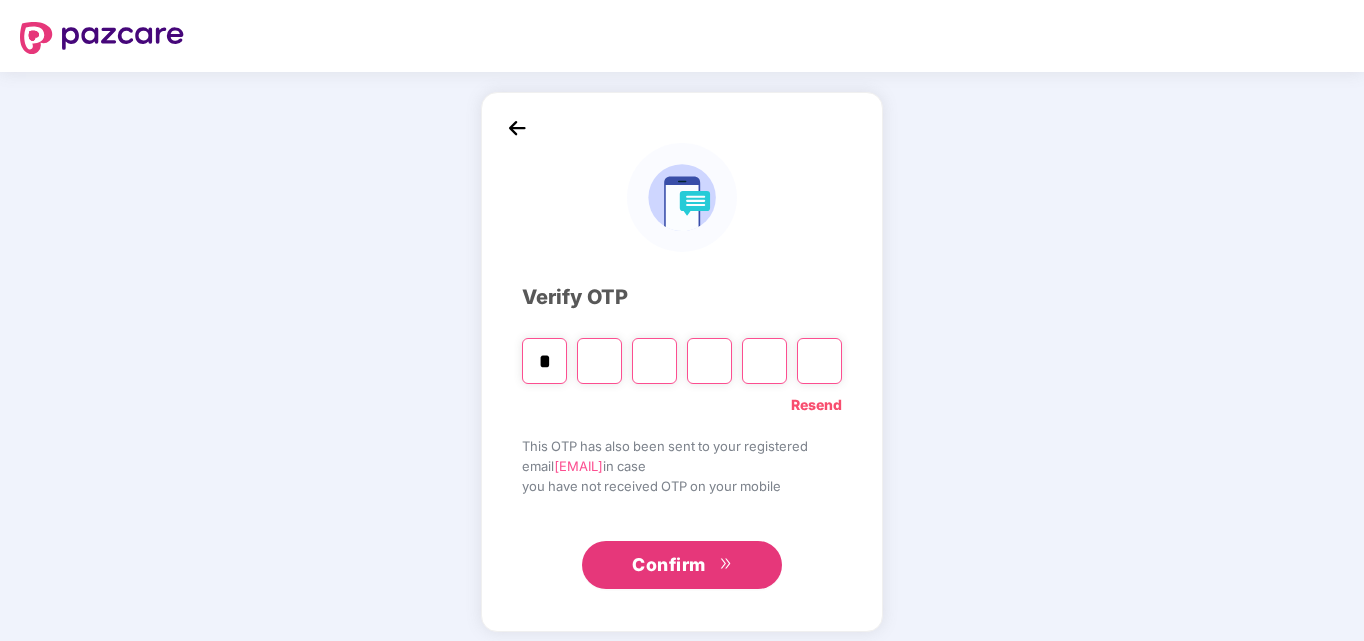 type on "*" 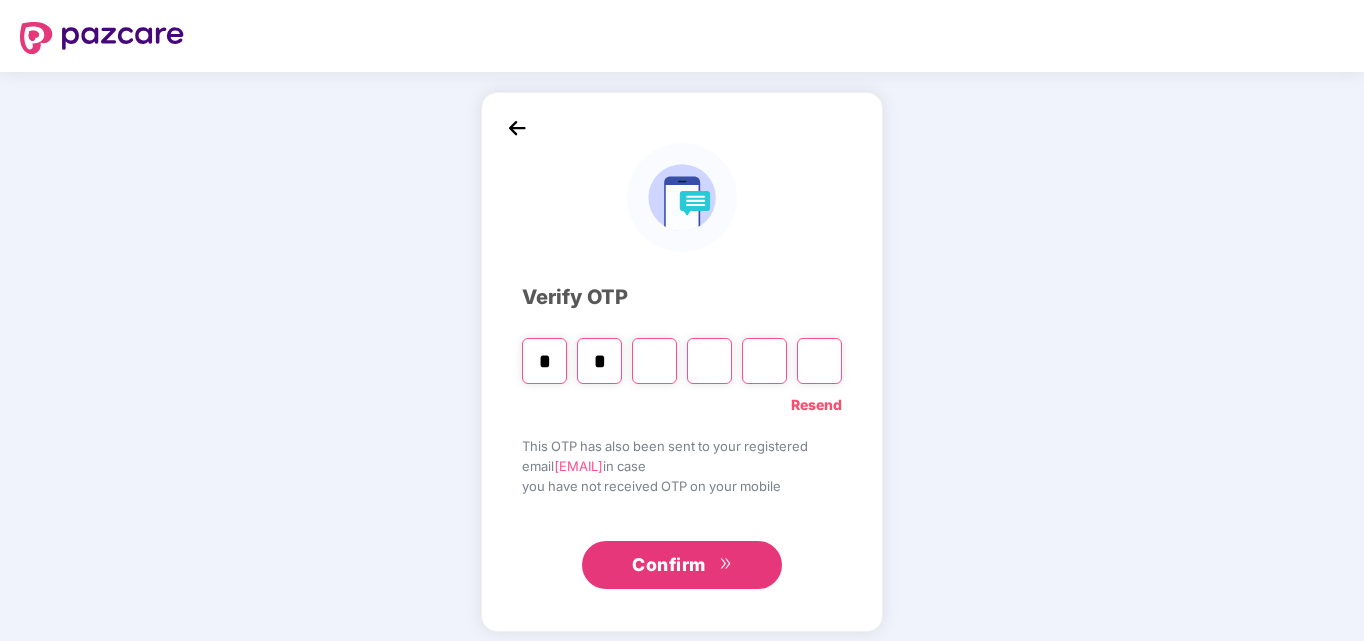 type on "*" 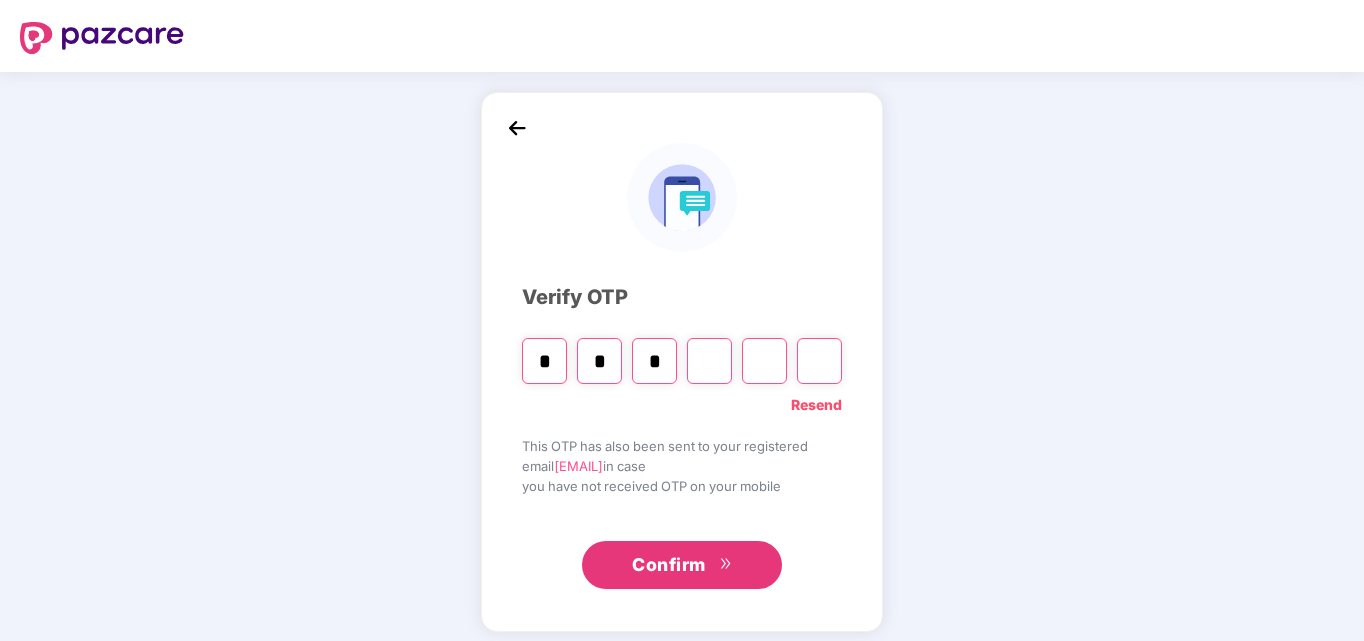 type on "*" 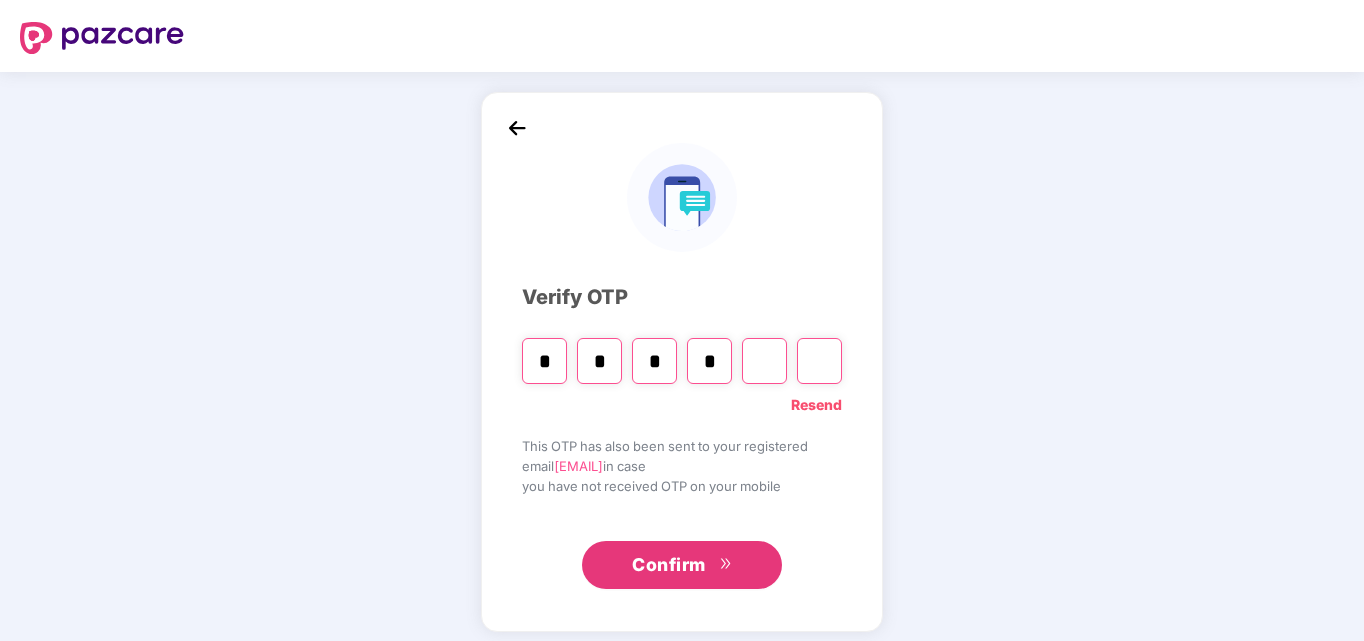 type on "*" 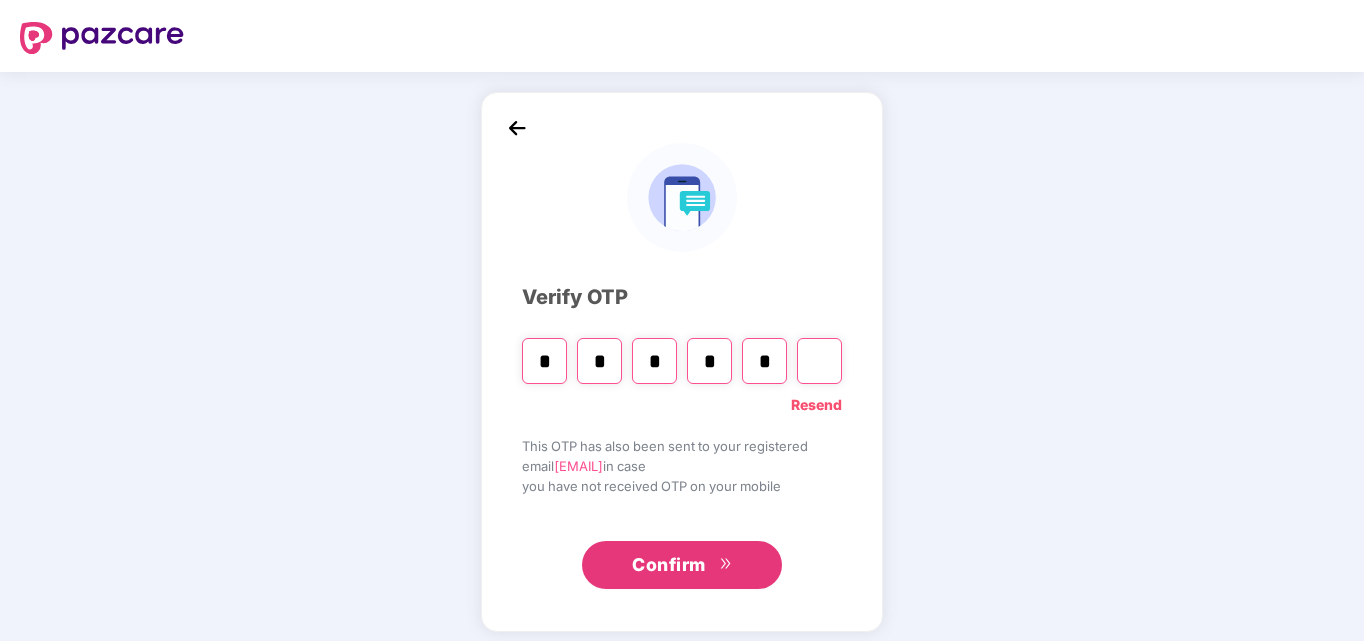 type on "*" 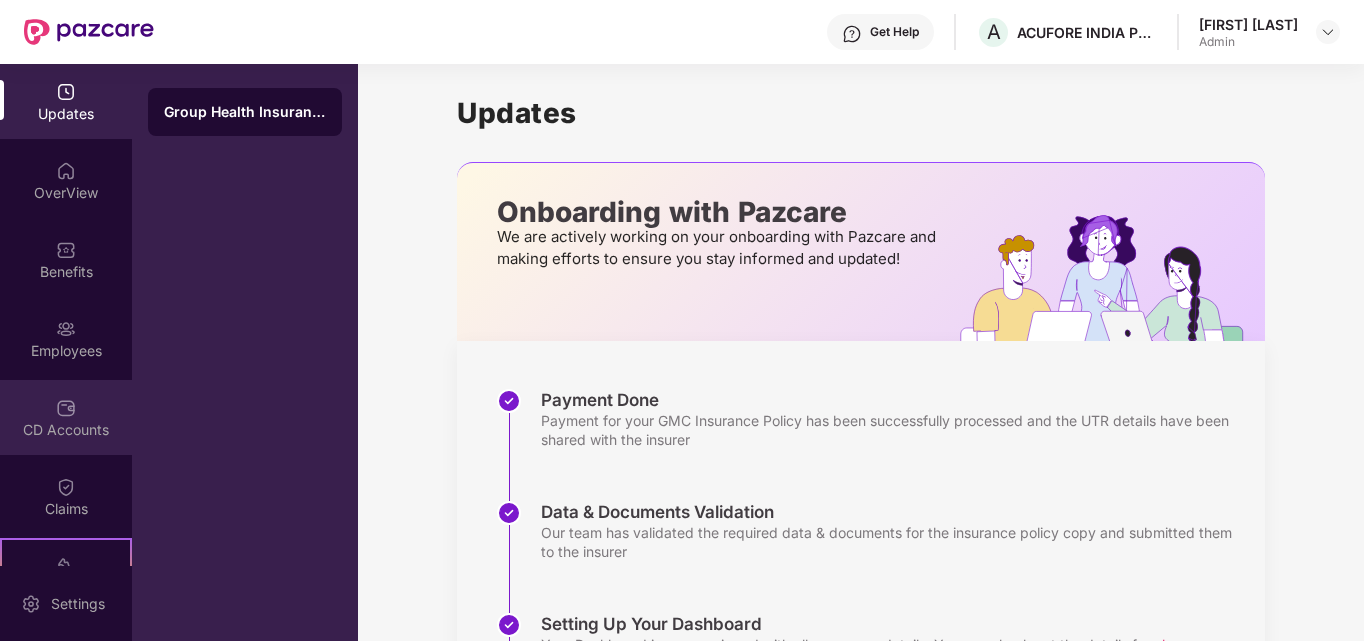 click at bounding box center (66, 408) 